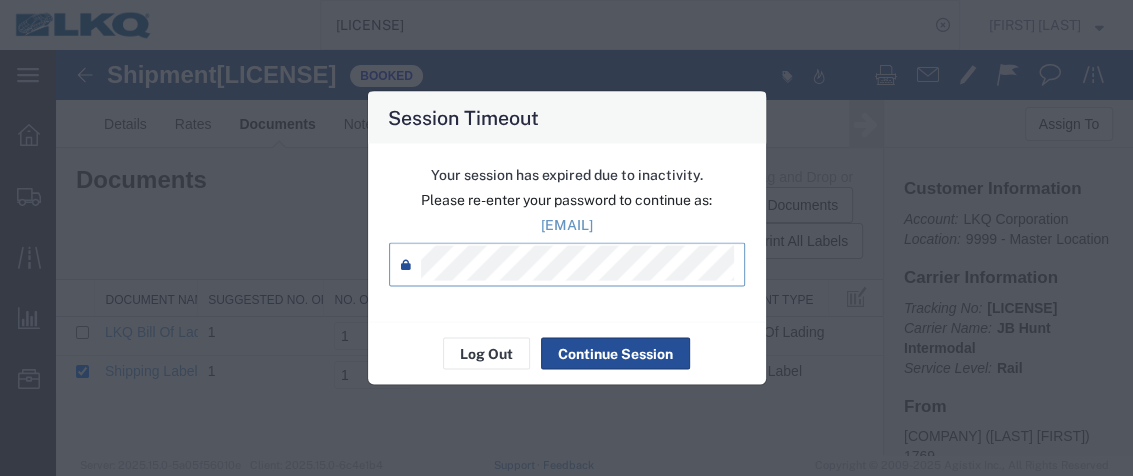 scroll, scrollTop: 0, scrollLeft: 0, axis: both 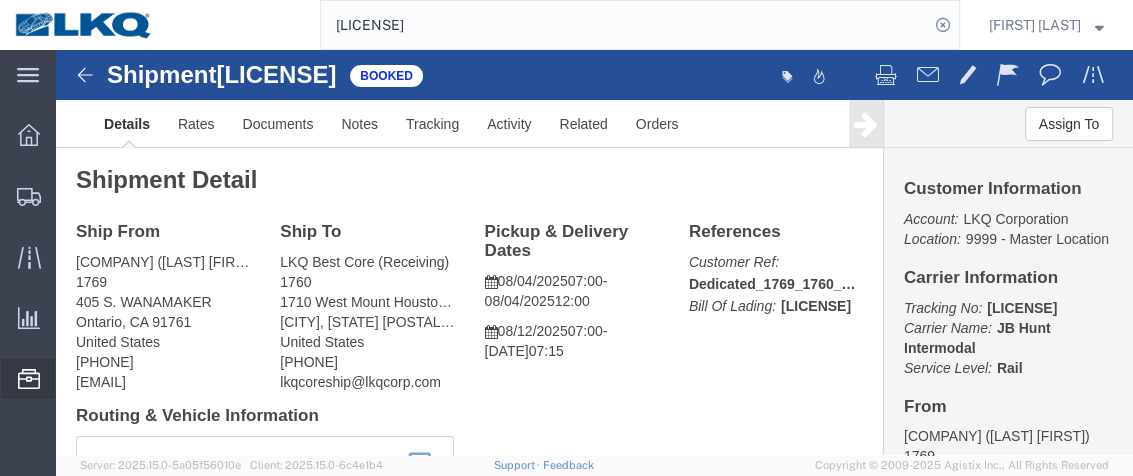 click on "Location Appointment" 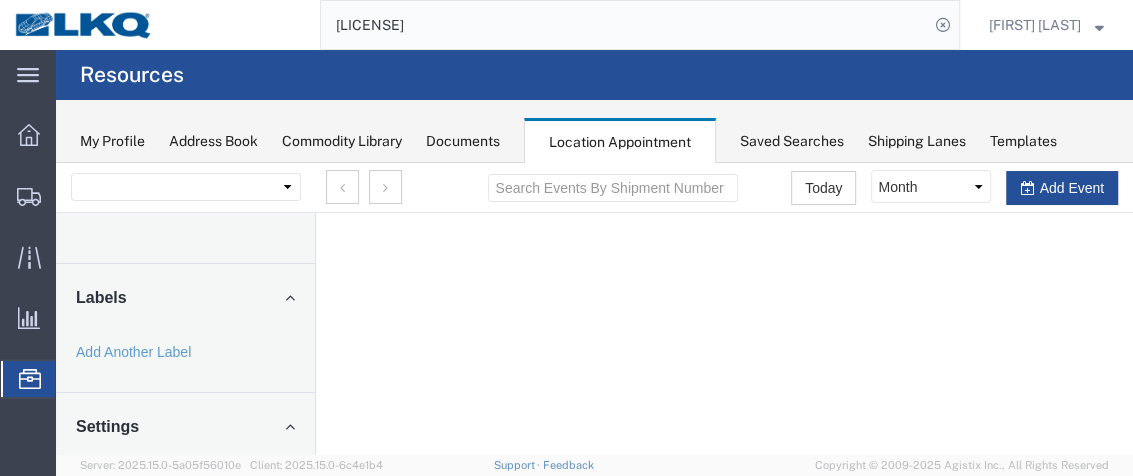 scroll, scrollTop: 0, scrollLeft: 0, axis: both 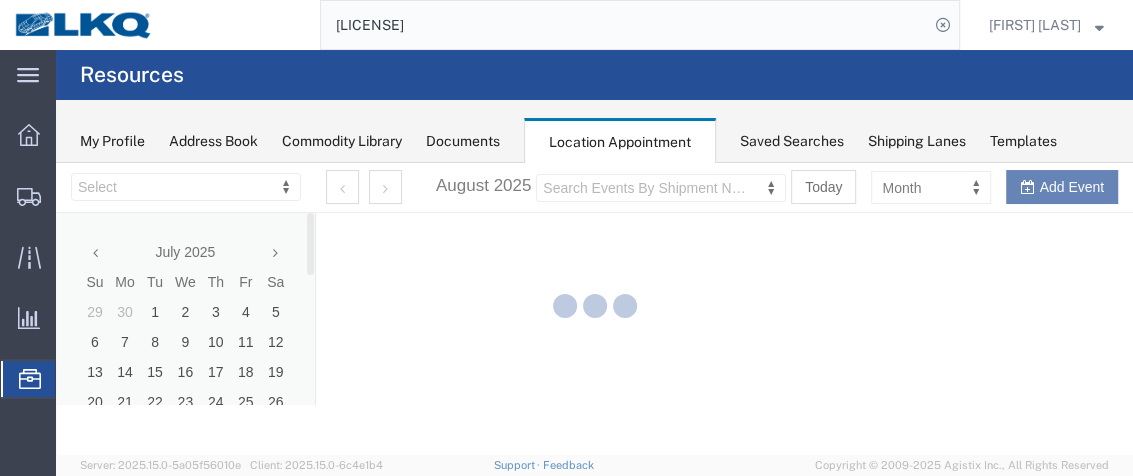 select on "28716" 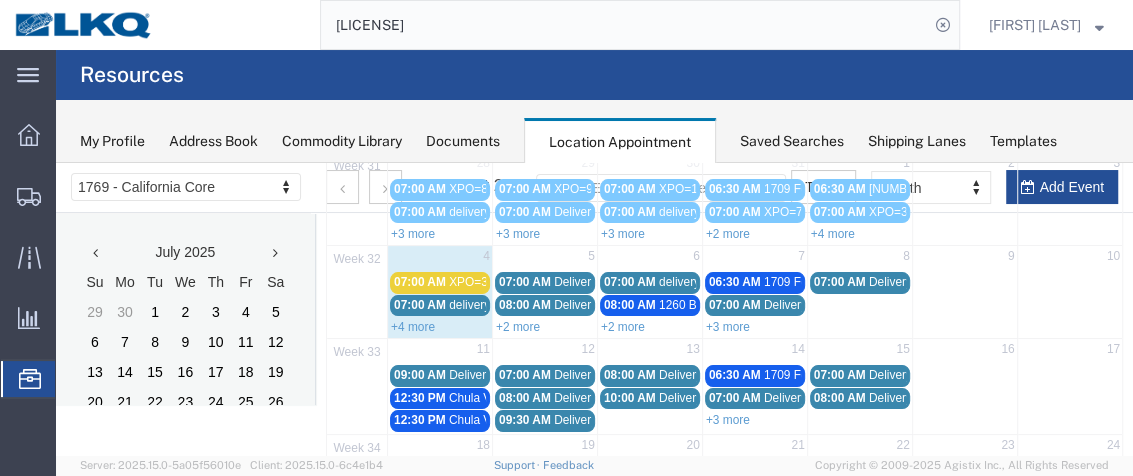 scroll, scrollTop: 165, scrollLeft: 0, axis: vertical 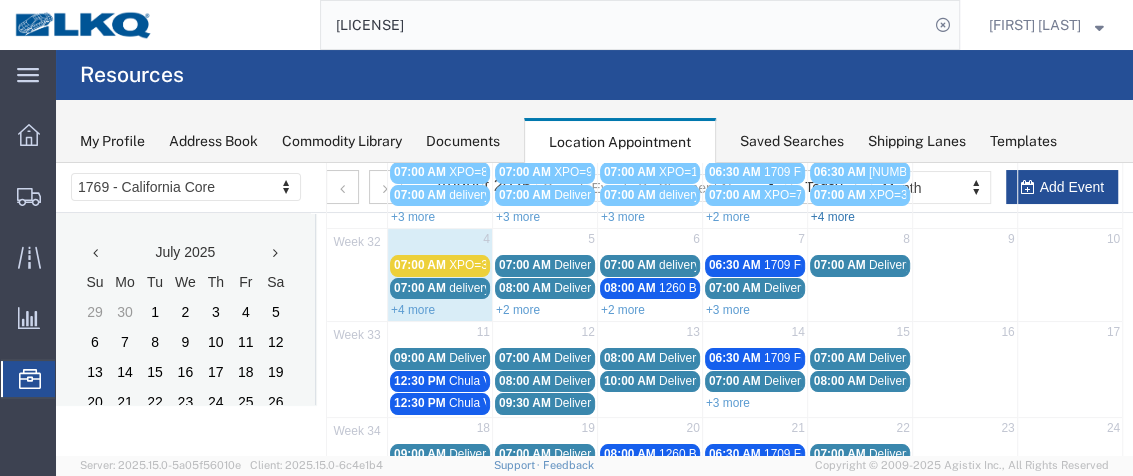 click on "+4 more" at bounding box center [833, 217] 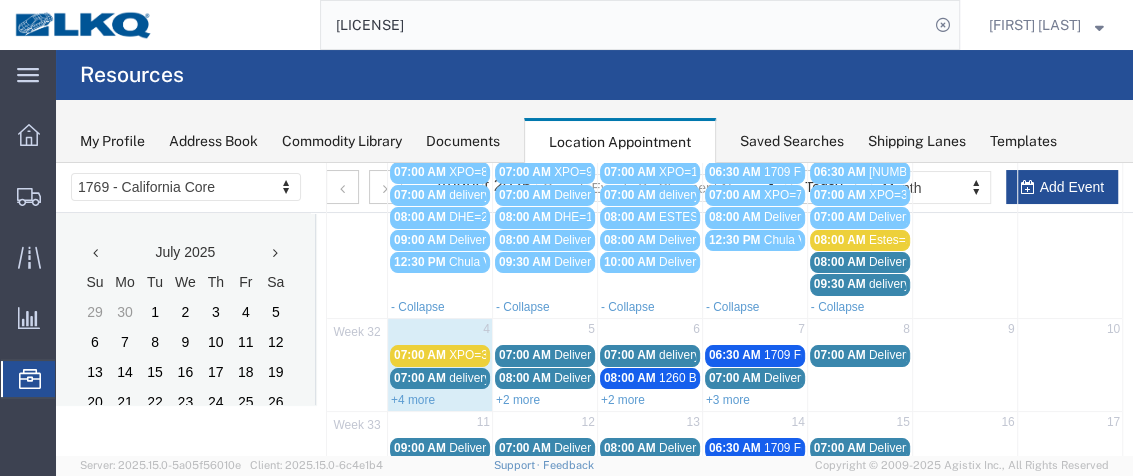 drag, startPoint x: 870, startPoint y: 280, endPoint x: 892, endPoint y: 283, distance: 22.203604 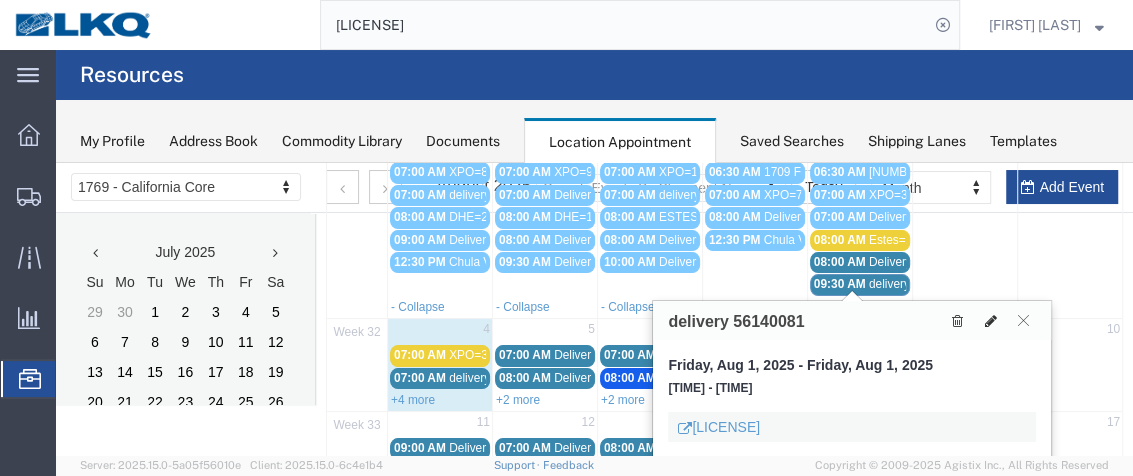 click at bounding box center [990, 321] 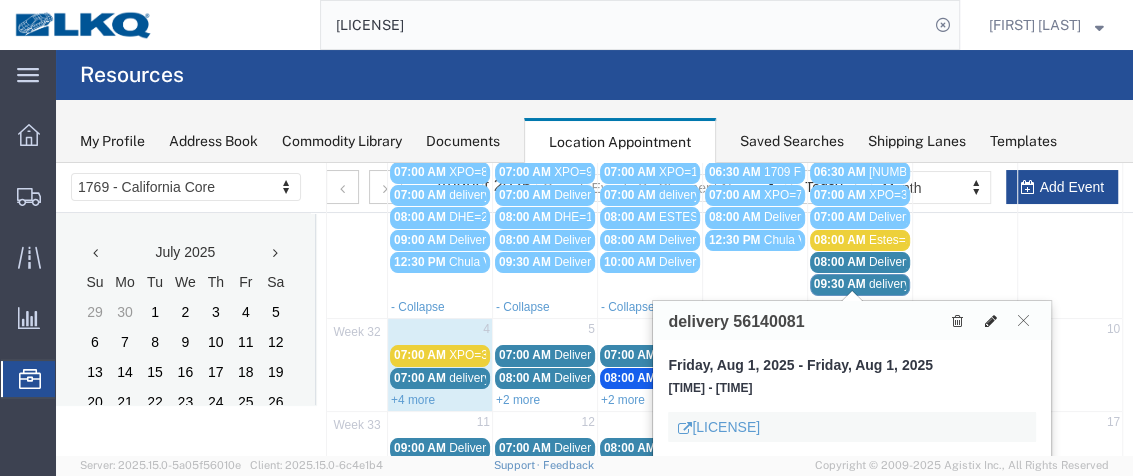 select on "1" 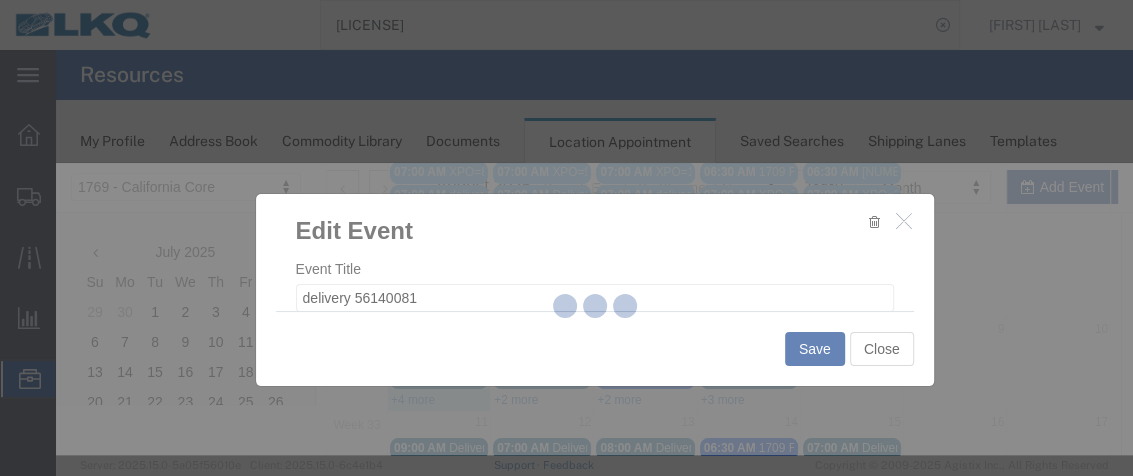 click 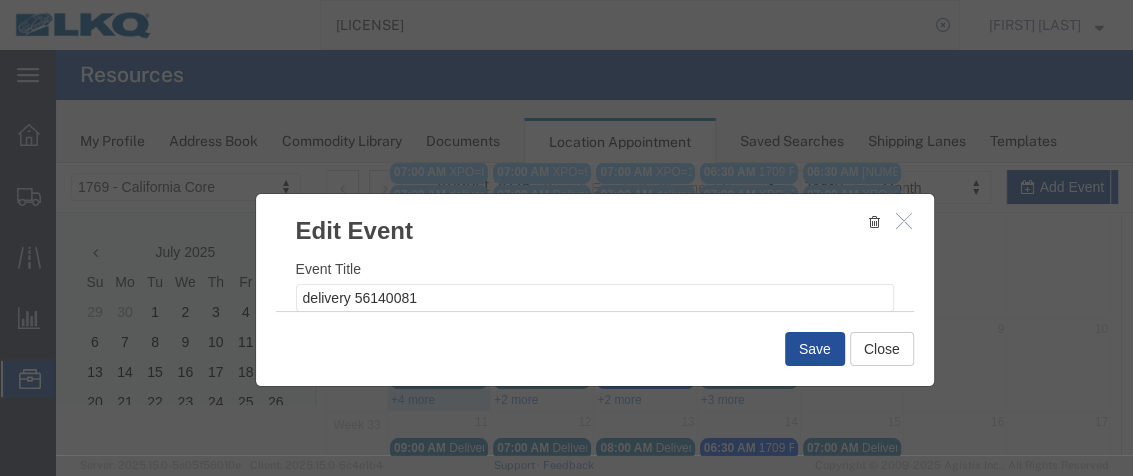 select 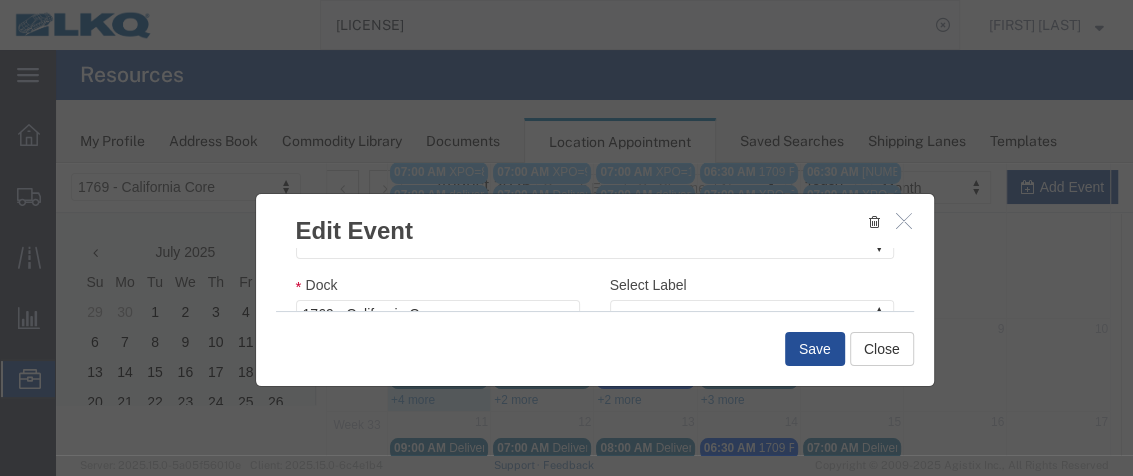 scroll, scrollTop: 361, scrollLeft: 0, axis: vertical 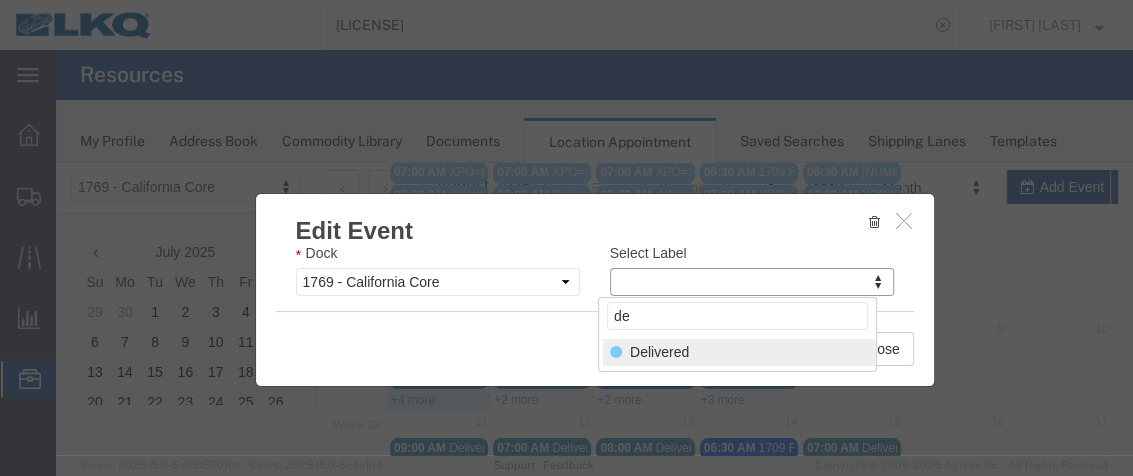 type on "de" 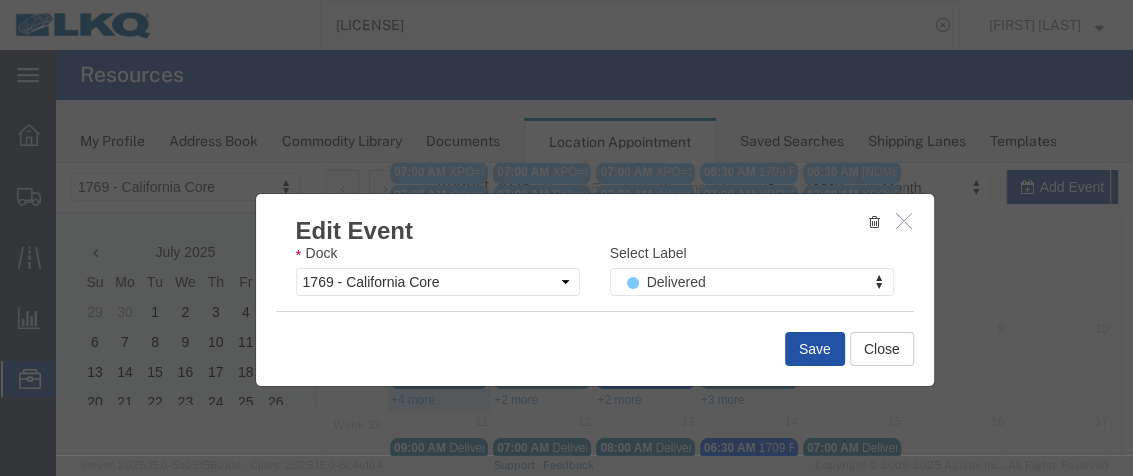 click on "Save" at bounding box center (815, 349) 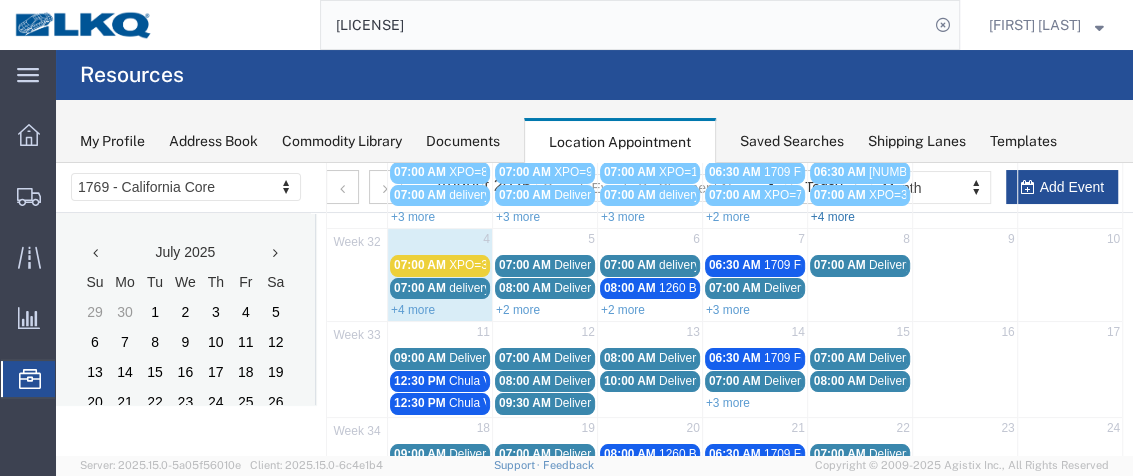 click on "+4 more" at bounding box center (833, 217) 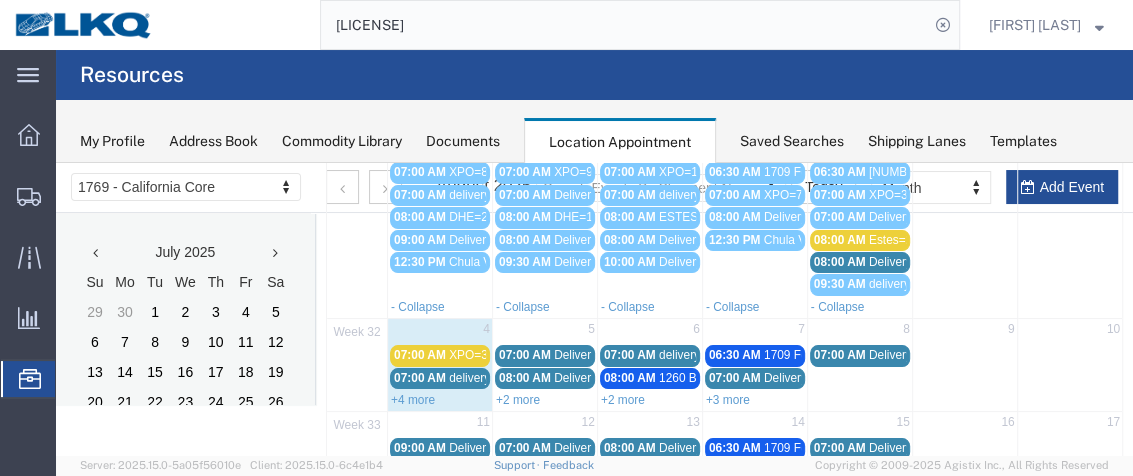 click on "08:00 AM" at bounding box center [840, 262] 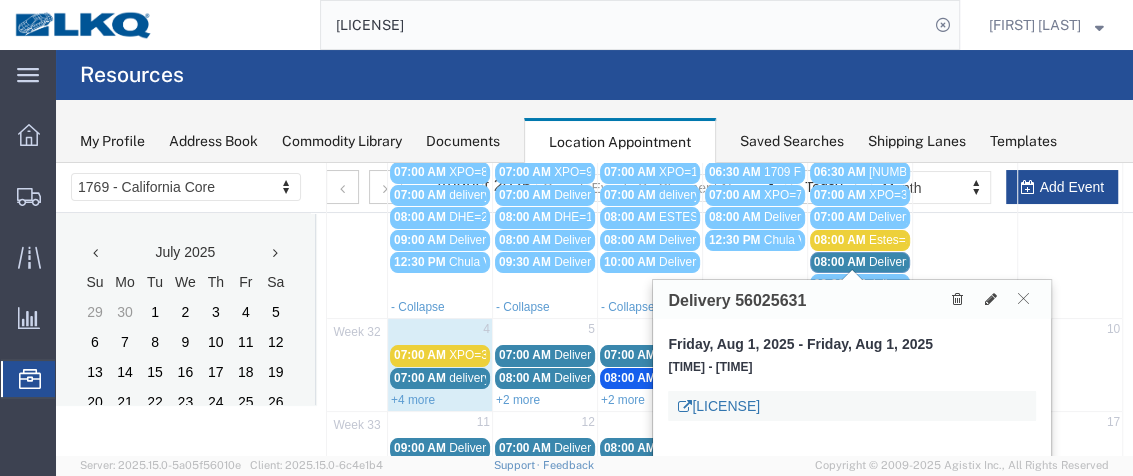 click on "[LICENSE]" at bounding box center (719, 406) 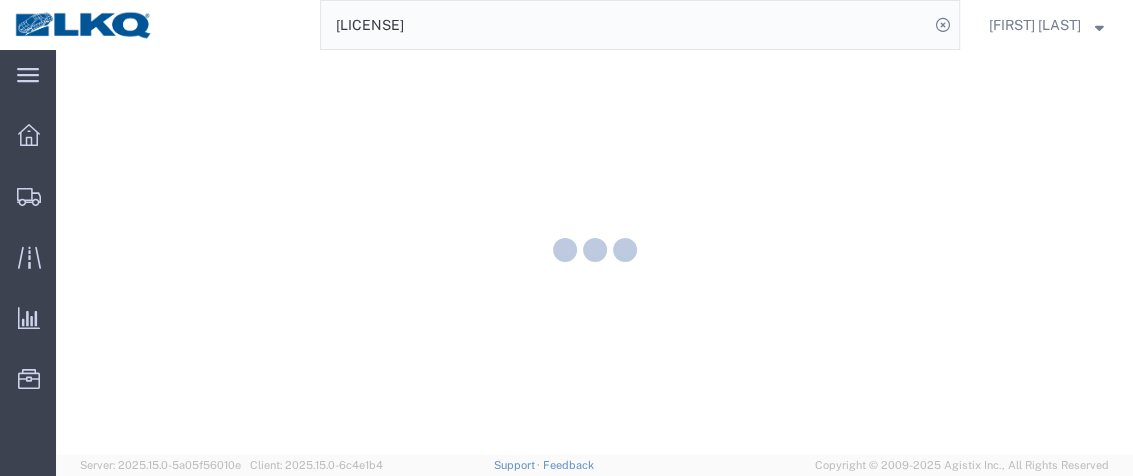 scroll, scrollTop: 0, scrollLeft: 0, axis: both 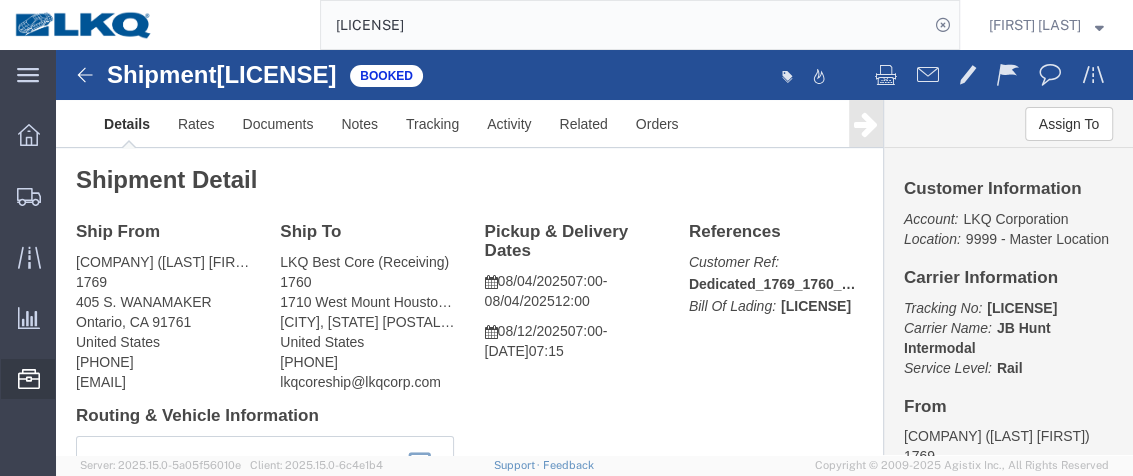 click on "Location Appointment" 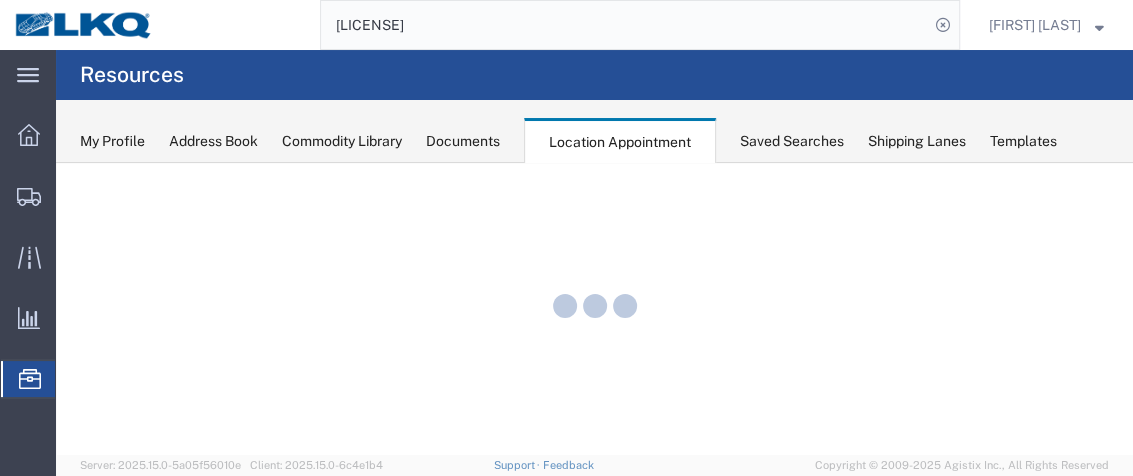 scroll, scrollTop: 0, scrollLeft: 0, axis: both 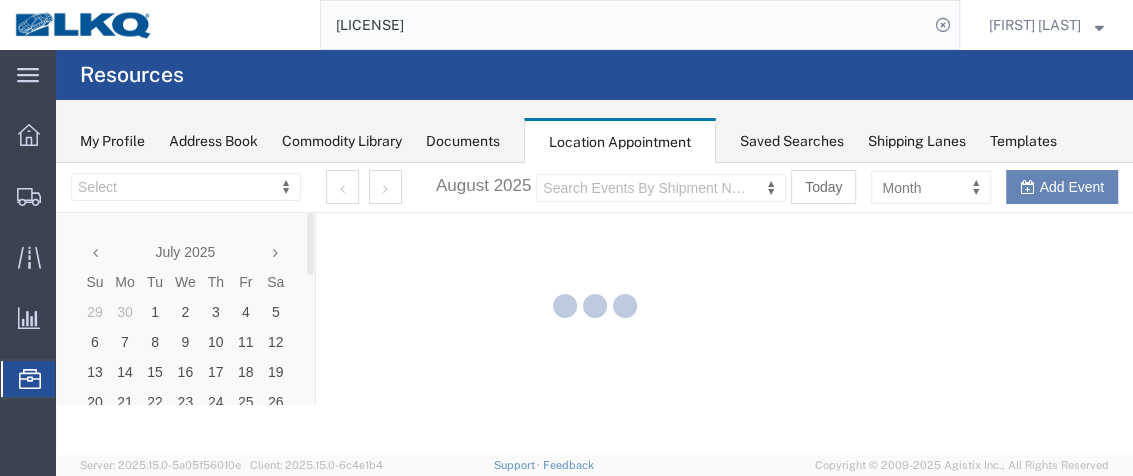 select on "28716" 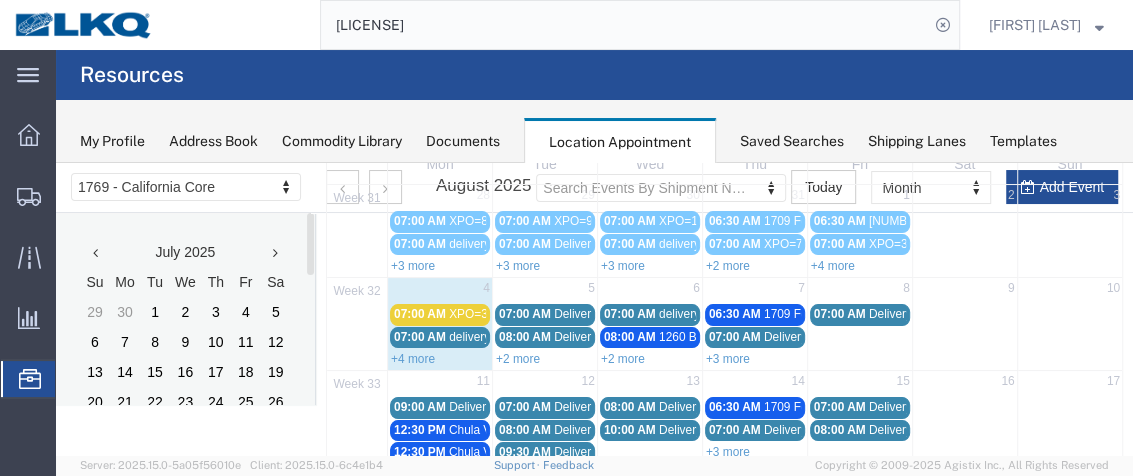 scroll, scrollTop: 107, scrollLeft: 0, axis: vertical 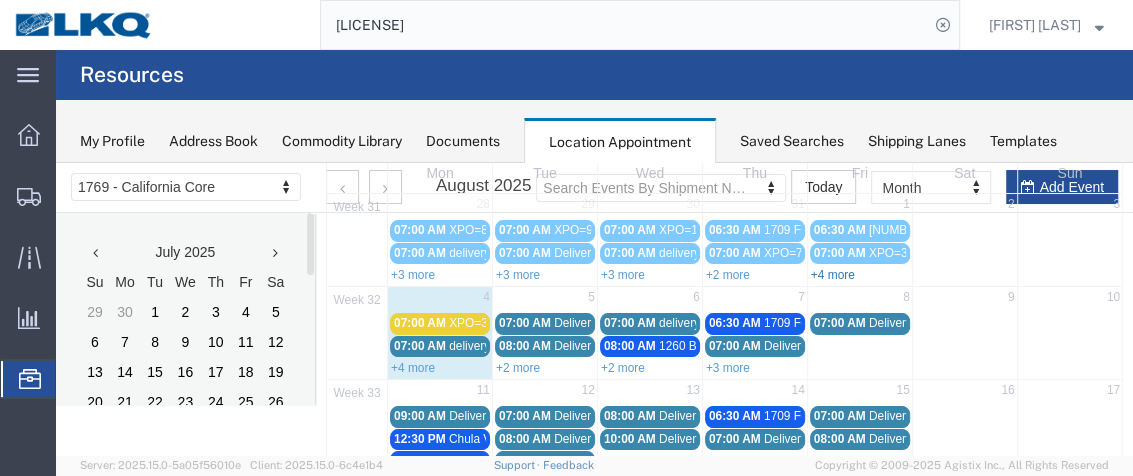 click on "+4 more" at bounding box center [833, 275] 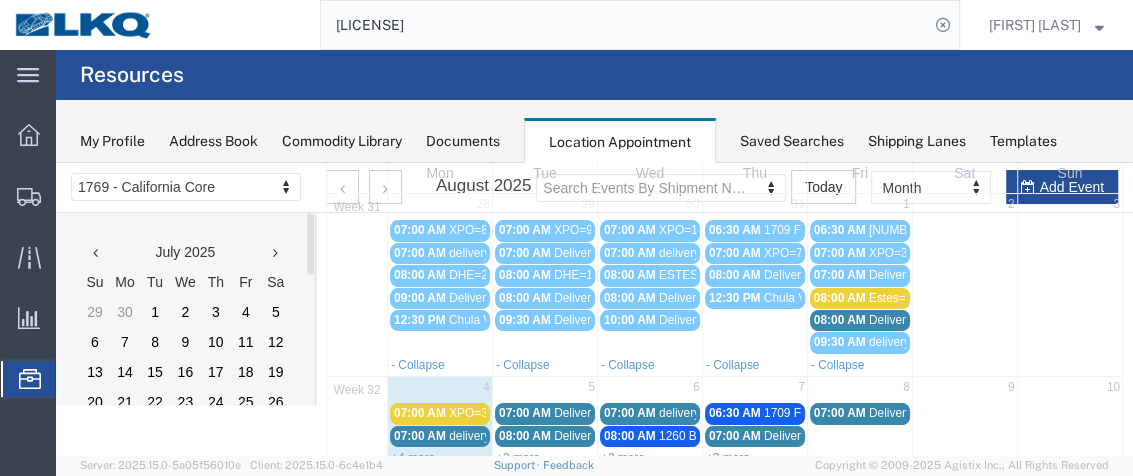 click on "08:00 AM" at bounding box center [840, 320] 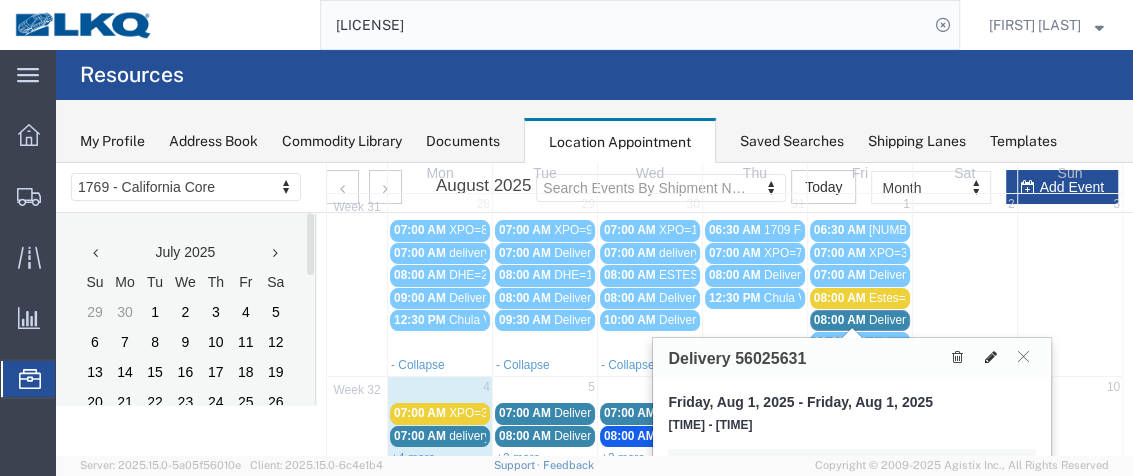 click at bounding box center (990, 357) 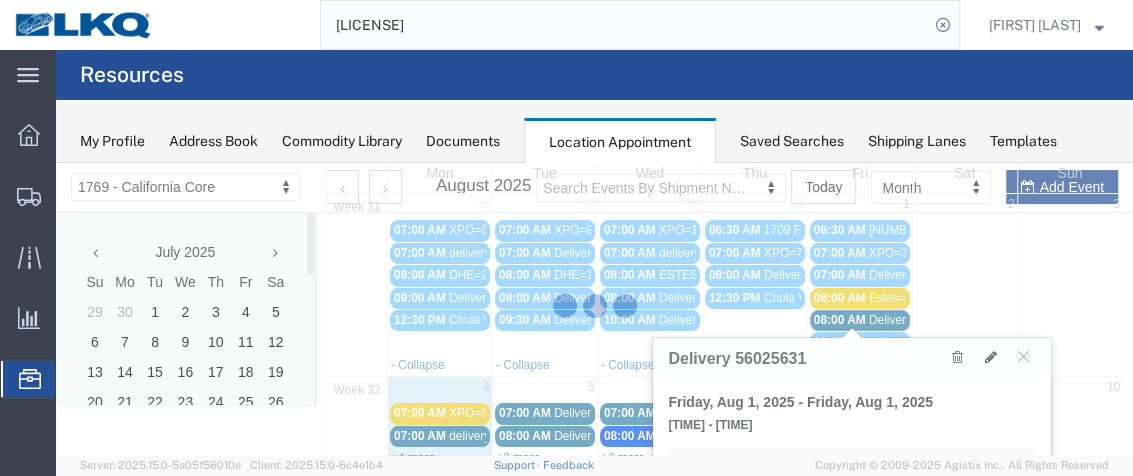 select on "1" 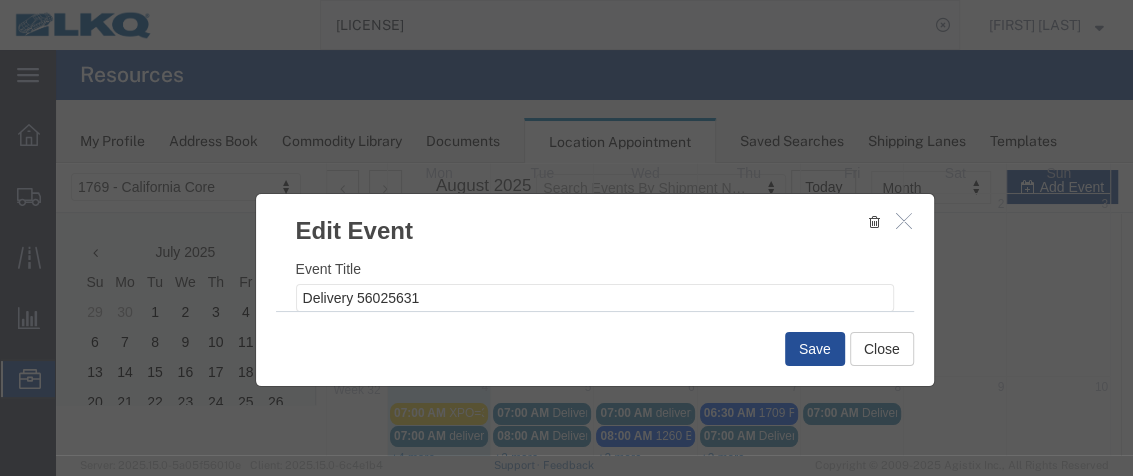 select 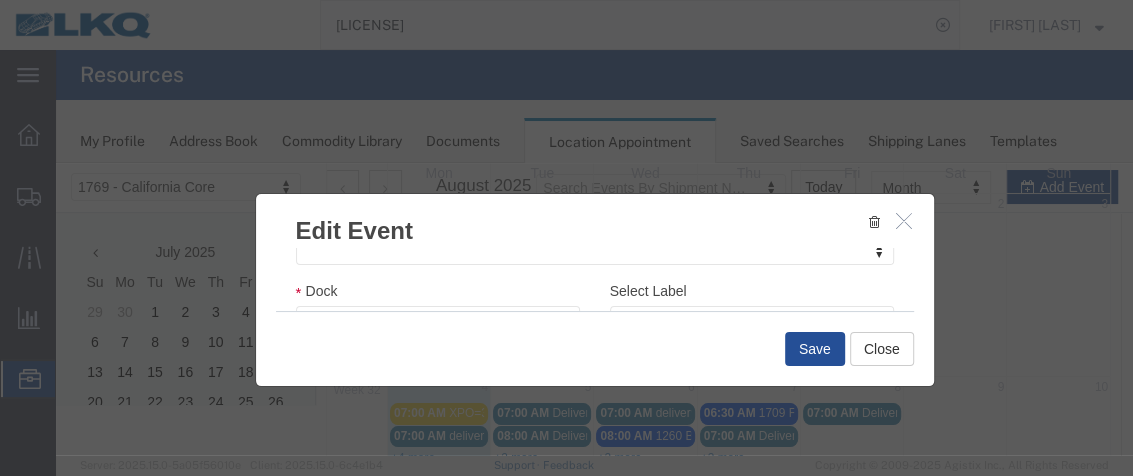scroll, scrollTop: 330, scrollLeft: 0, axis: vertical 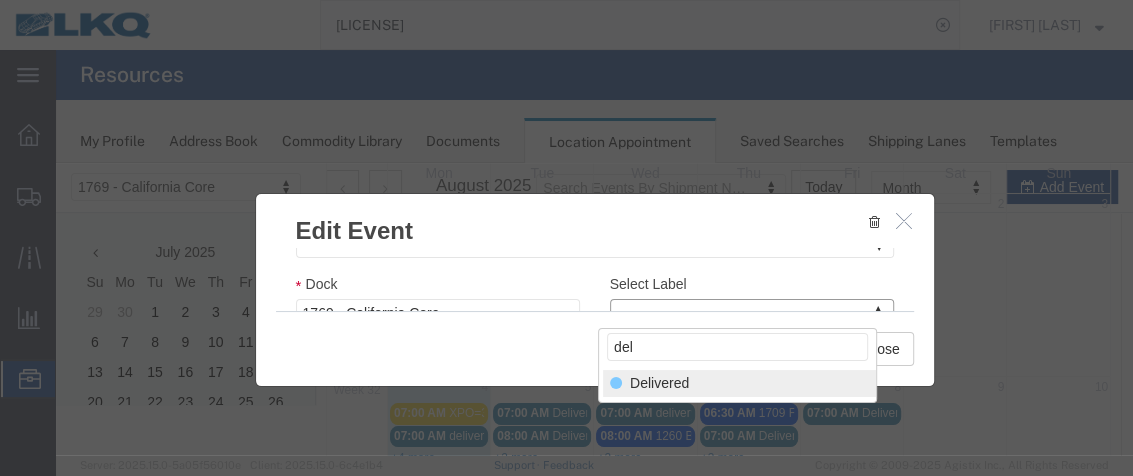 type on "del" 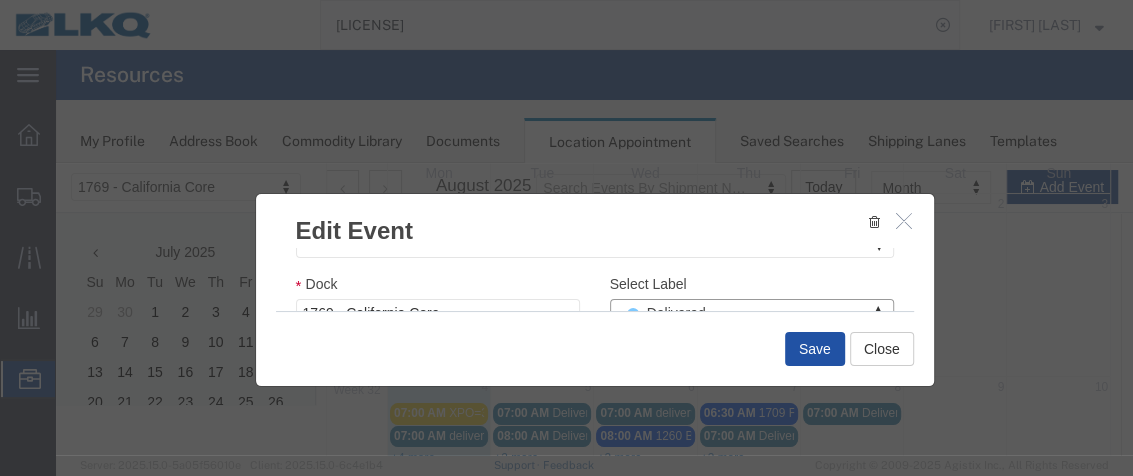 drag, startPoint x: 841, startPoint y: 346, endPoint x: 829, endPoint y: 351, distance: 13 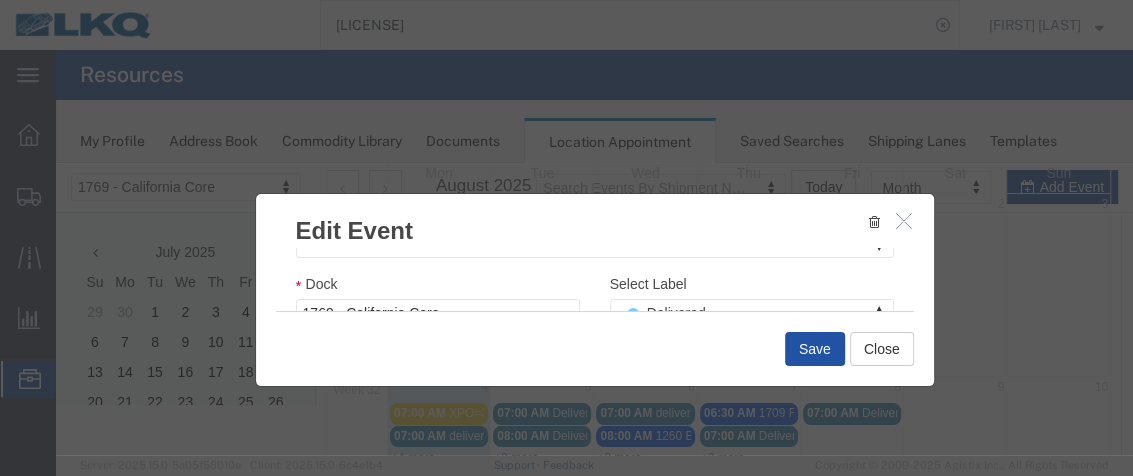 click on "Save" at bounding box center (815, 349) 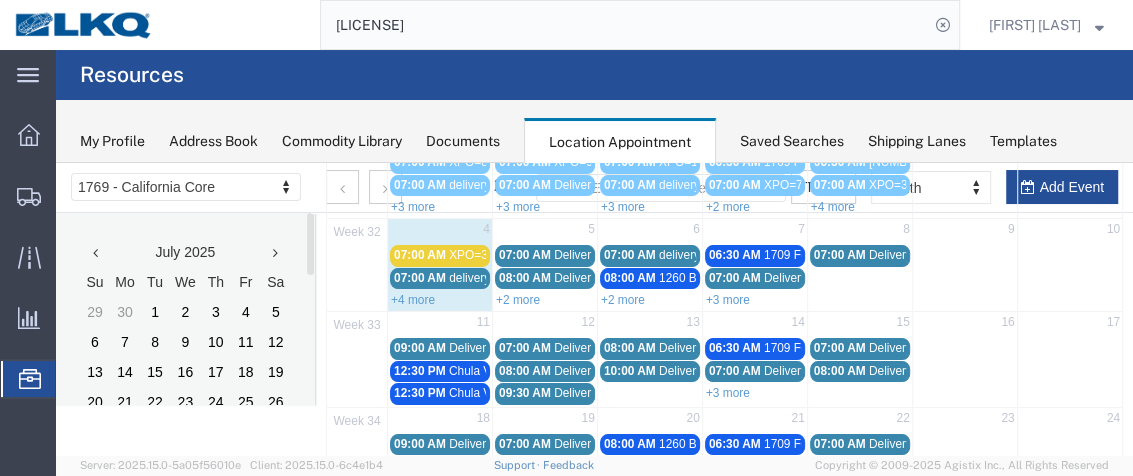 scroll, scrollTop: 176, scrollLeft: 0, axis: vertical 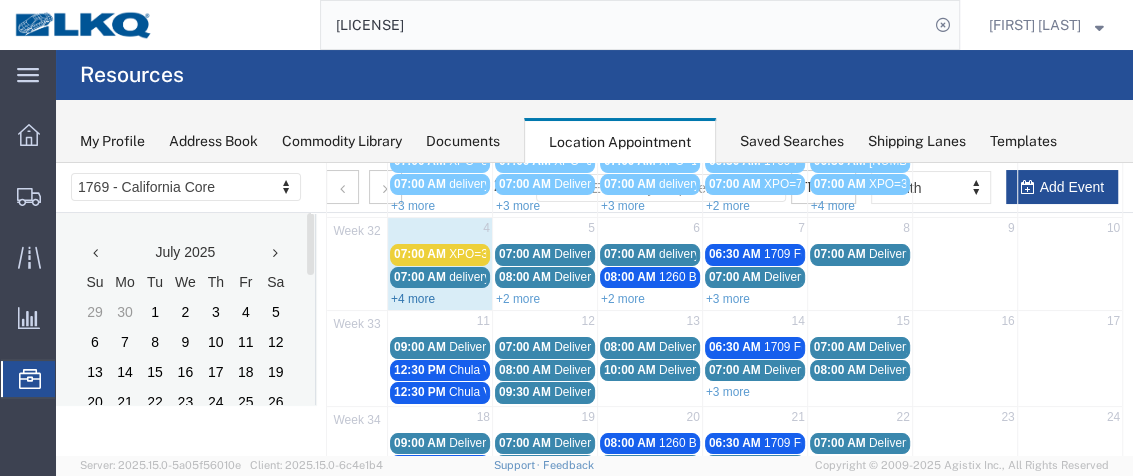 click on "+4 more" at bounding box center [413, 299] 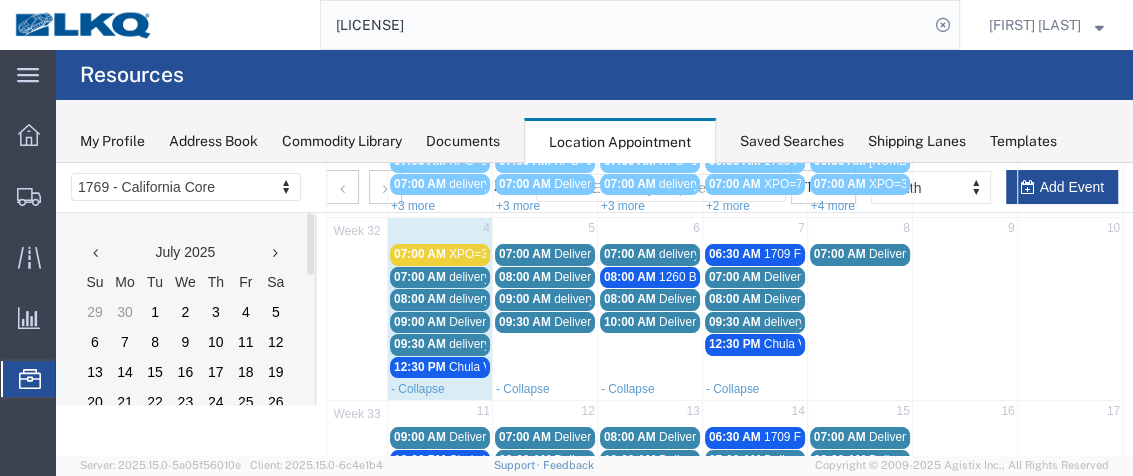 click on "delivery 56319214" at bounding box center [497, 277] 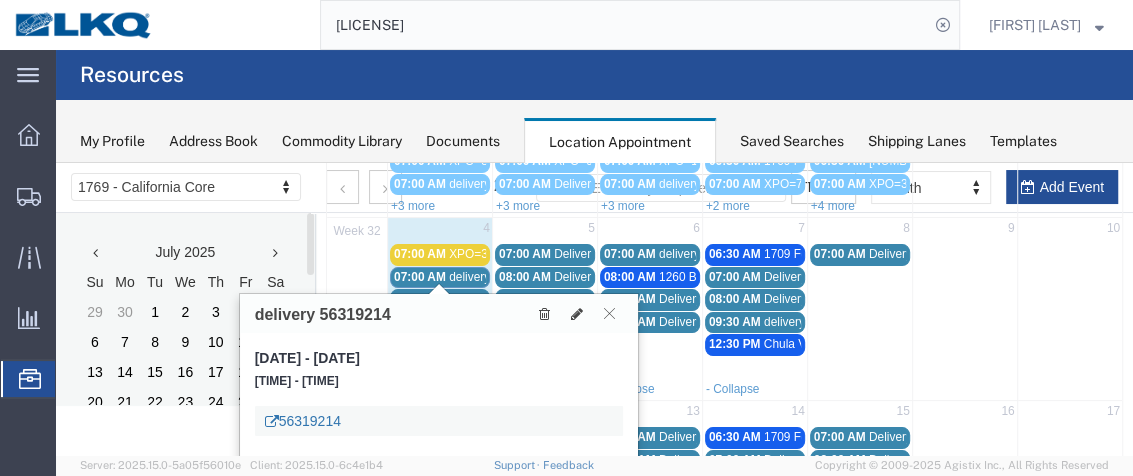 click on "56319214" at bounding box center [303, 421] 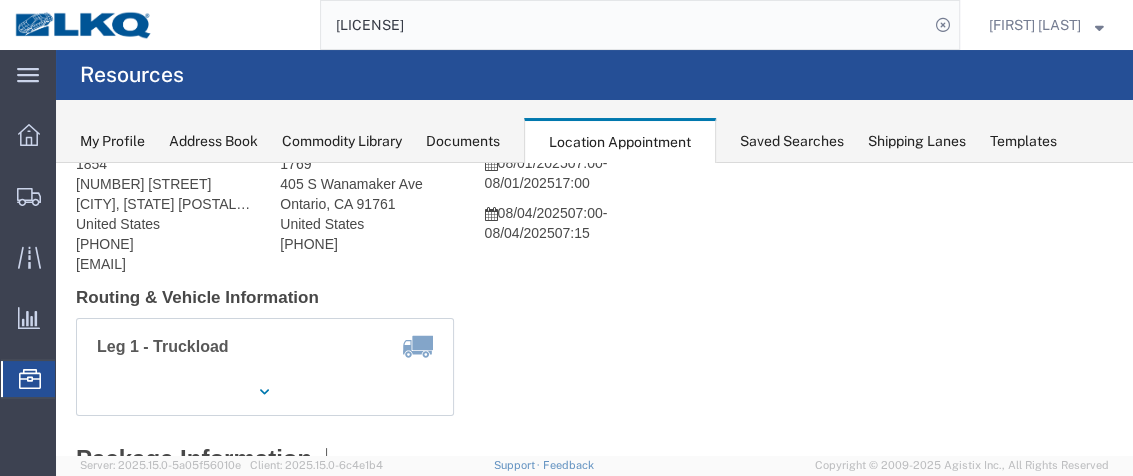 scroll, scrollTop: 120, scrollLeft: 0, axis: vertical 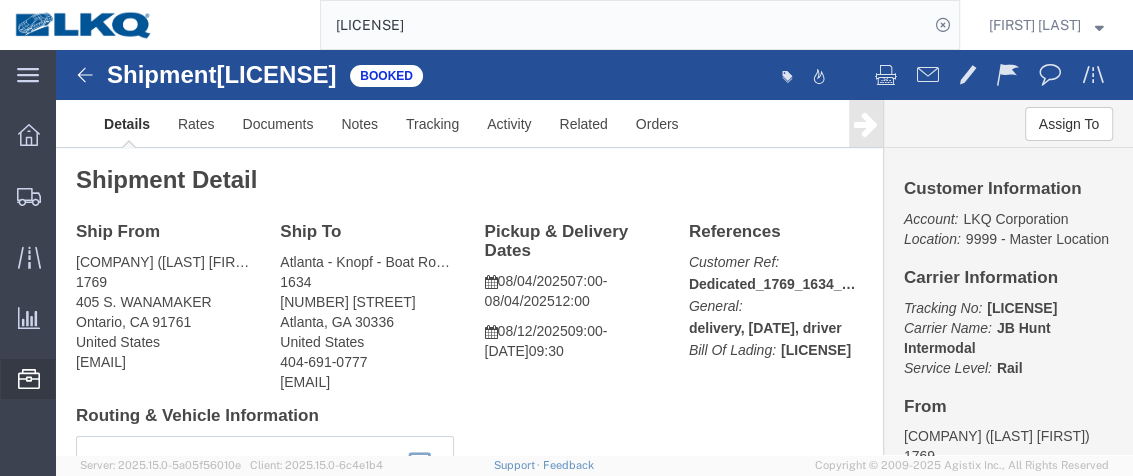 click on "Location Appointment" 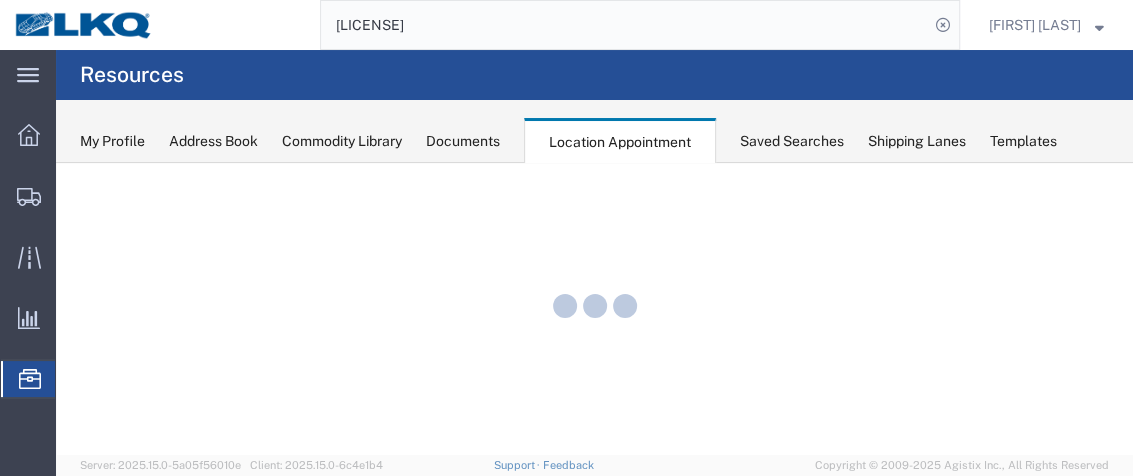scroll, scrollTop: 0, scrollLeft: 0, axis: both 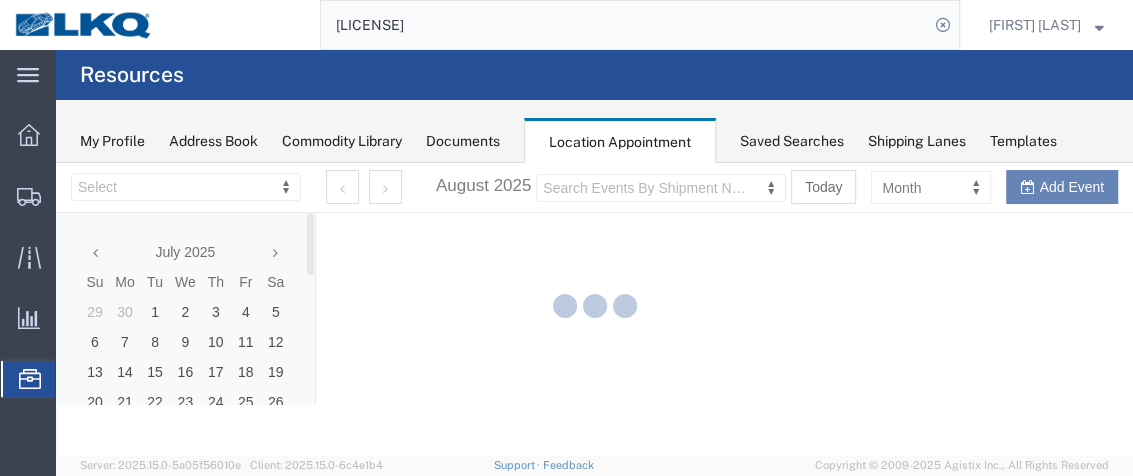 select on "28716" 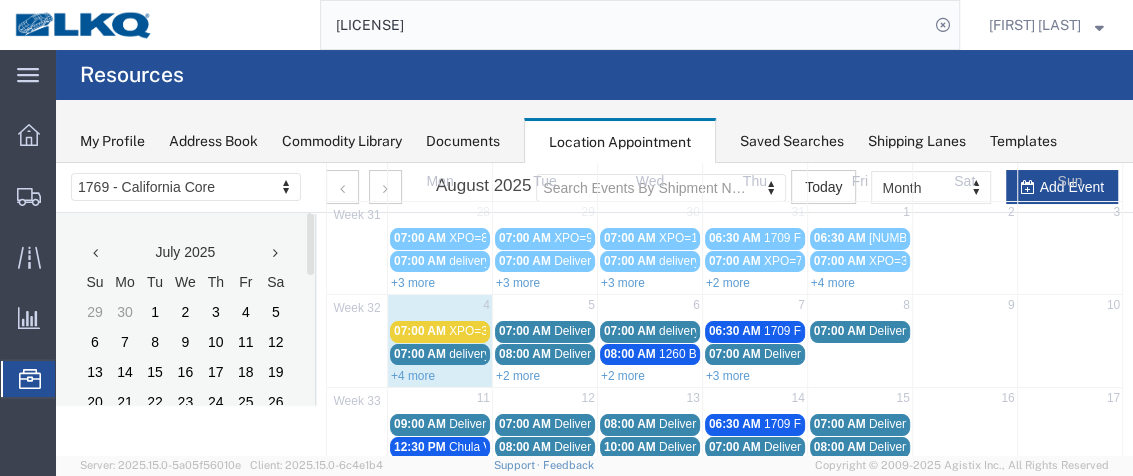 scroll, scrollTop: 147, scrollLeft: 0, axis: vertical 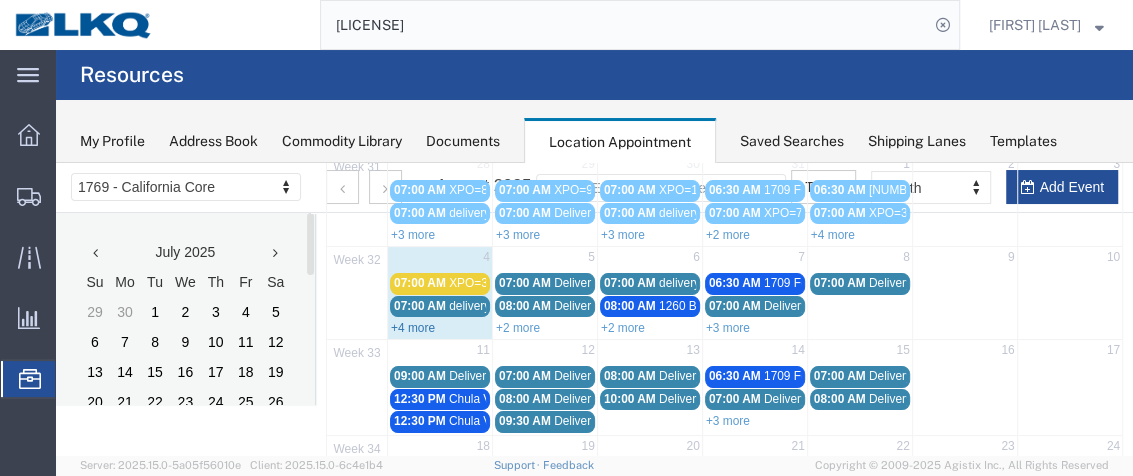 click on "+4 more" at bounding box center [413, 328] 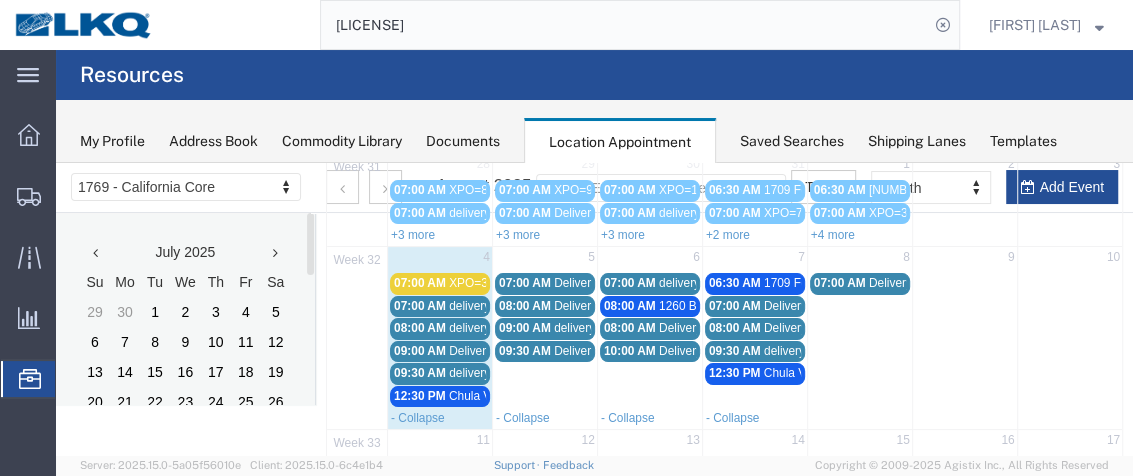 click on "09:00 AM" at bounding box center (420, 351) 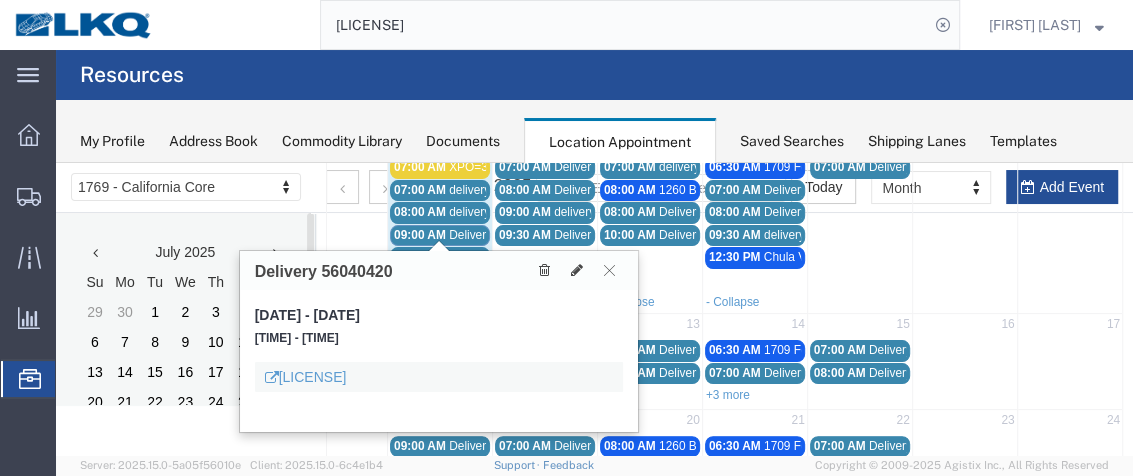 scroll, scrollTop: 266, scrollLeft: 0, axis: vertical 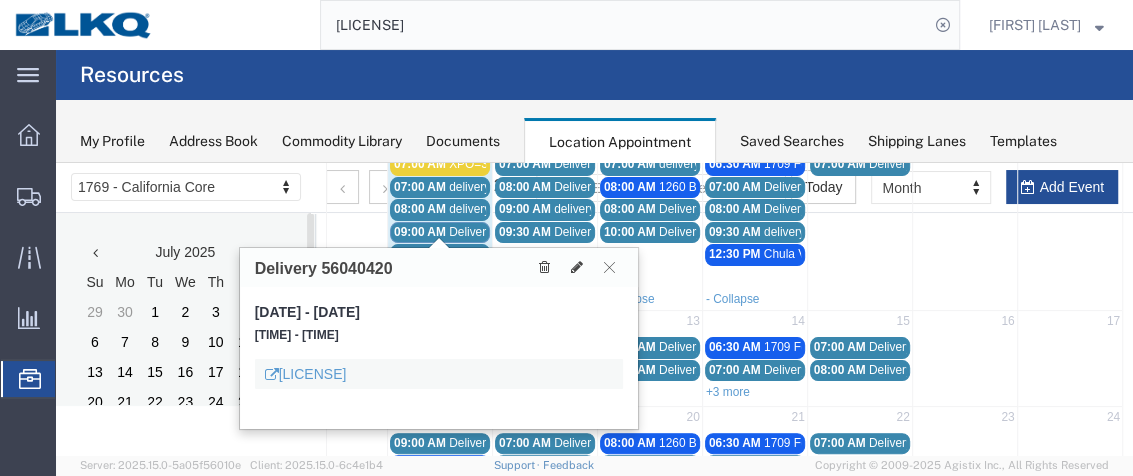 click on "08:00 AM" at bounding box center (420, 209) 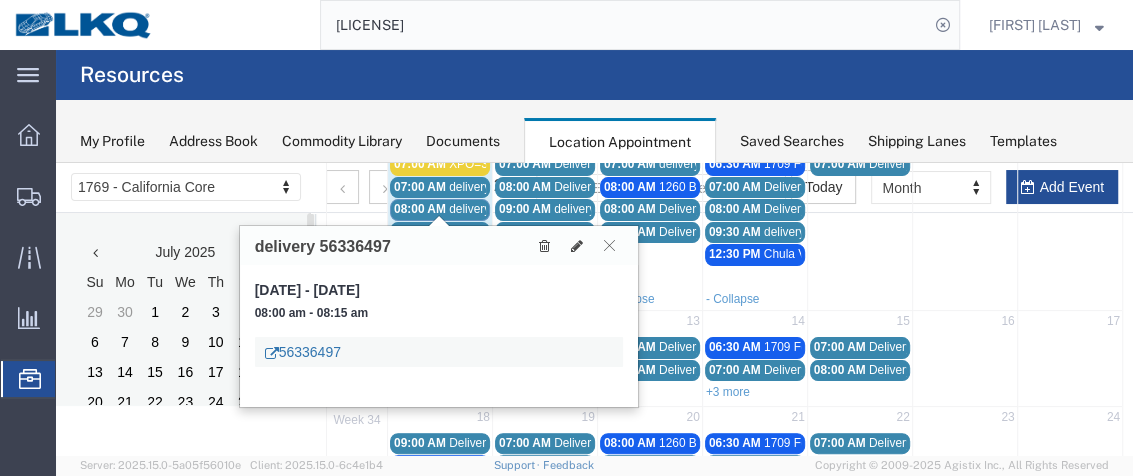 click on "56336497" at bounding box center (303, 352) 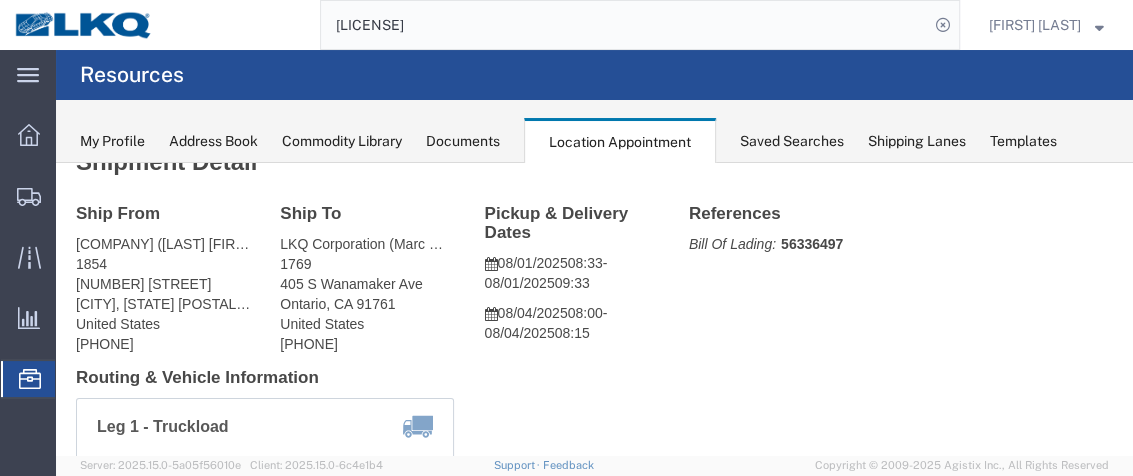 scroll, scrollTop: 26, scrollLeft: 0, axis: vertical 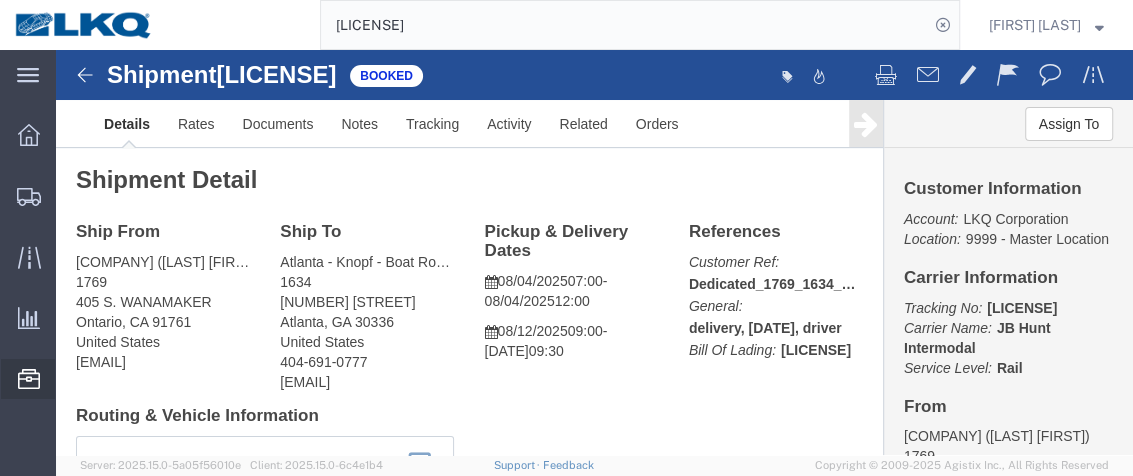 click on "Location Appointment" 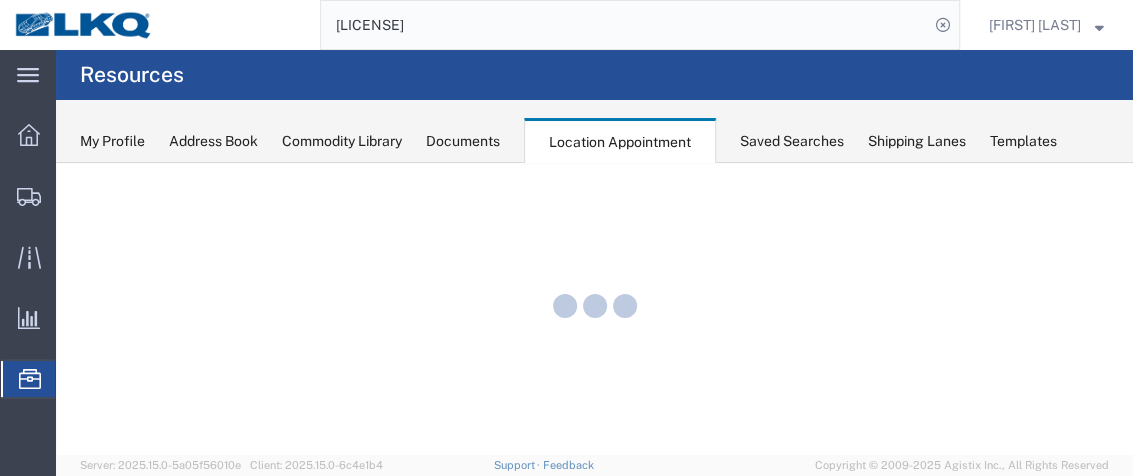 scroll, scrollTop: 0, scrollLeft: 0, axis: both 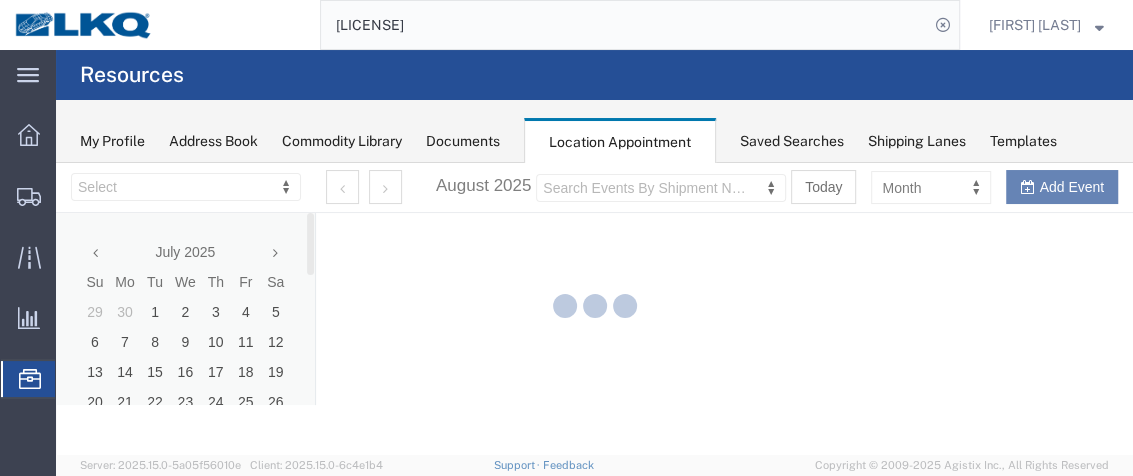 select on "28716" 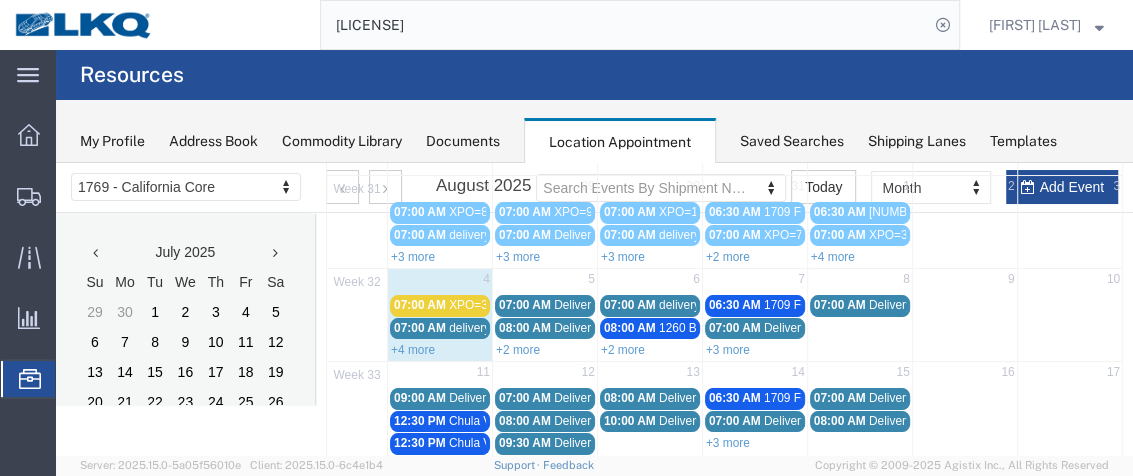 scroll, scrollTop: 126, scrollLeft: 0, axis: vertical 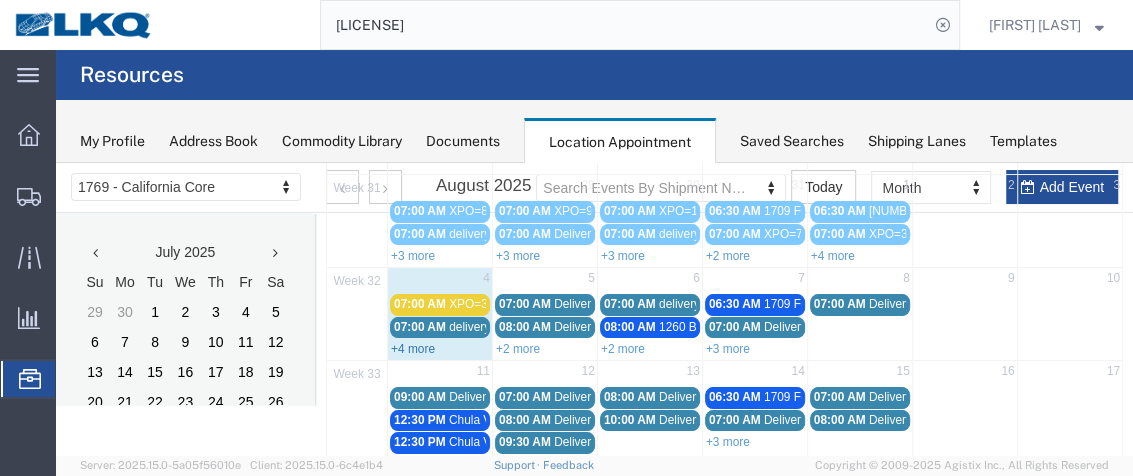 click on "+4 more" at bounding box center (413, 349) 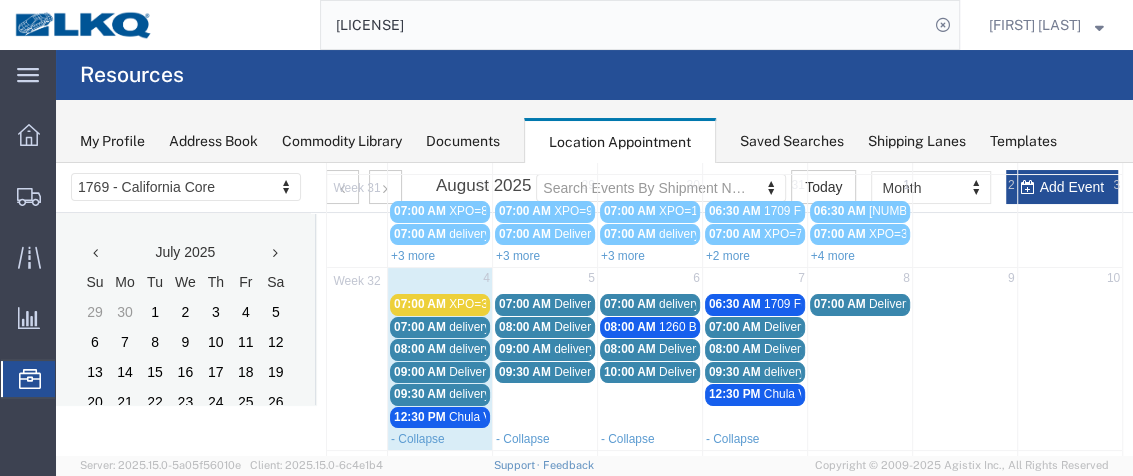 click on "07:00 AM" at bounding box center [420, 327] 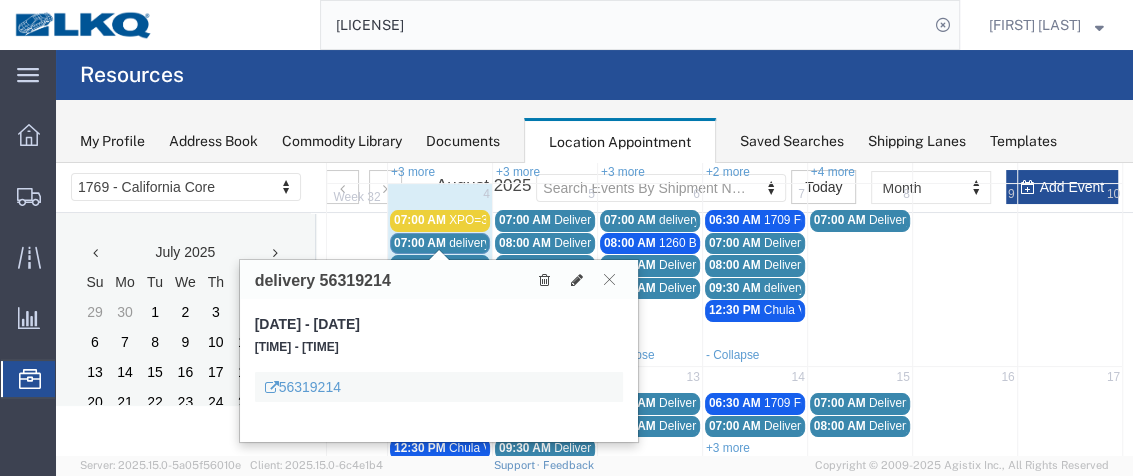 scroll, scrollTop: 226, scrollLeft: 0, axis: vertical 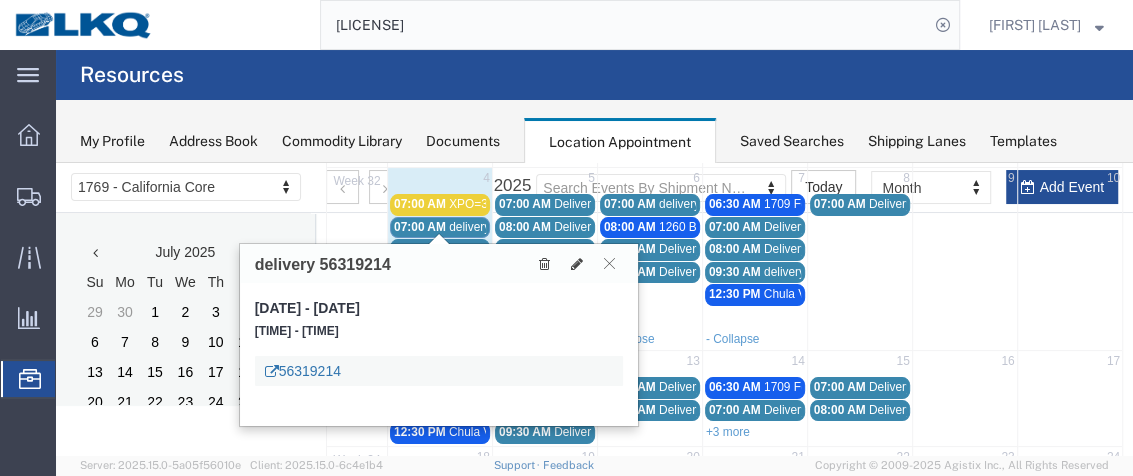click on "56319214" at bounding box center [303, 371] 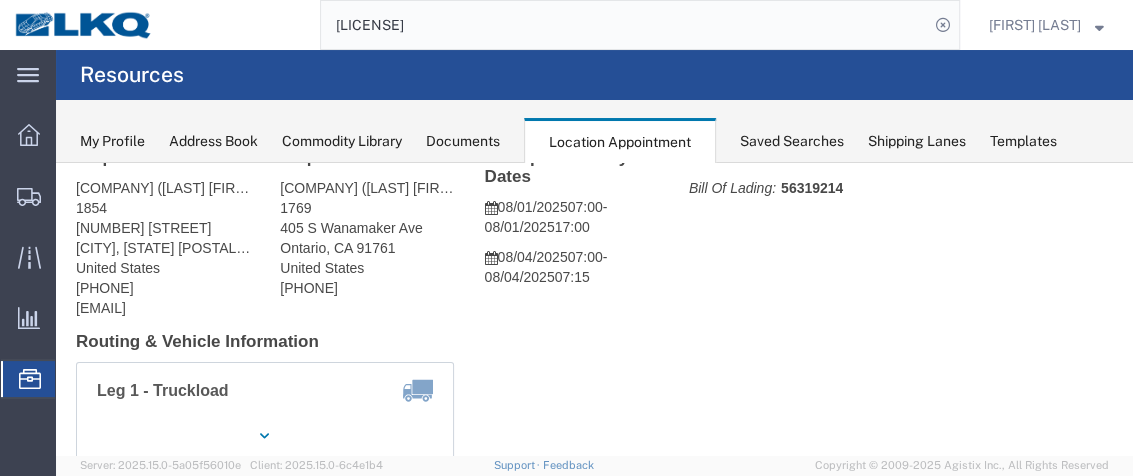 scroll, scrollTop: 21, scrollLeft: 0, axis: vertical 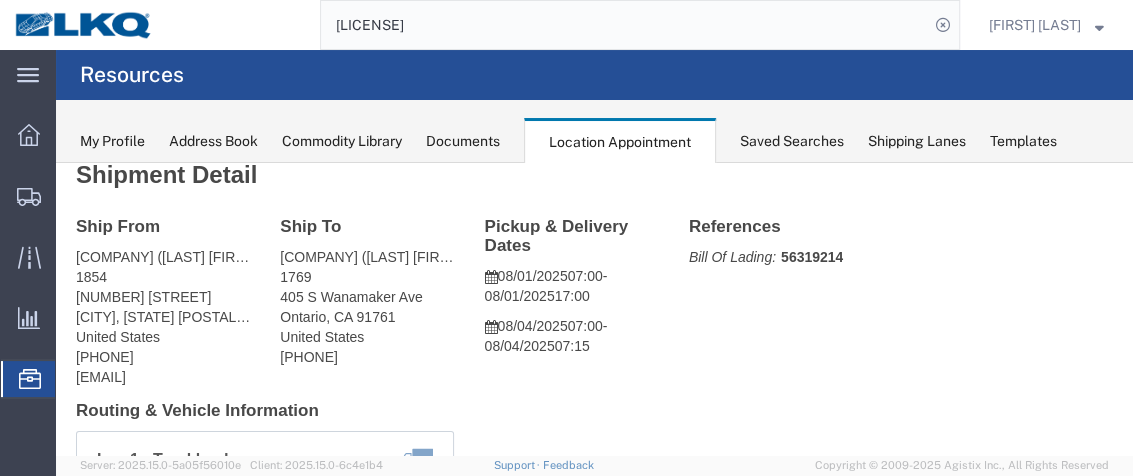 click on "Location Appointment" 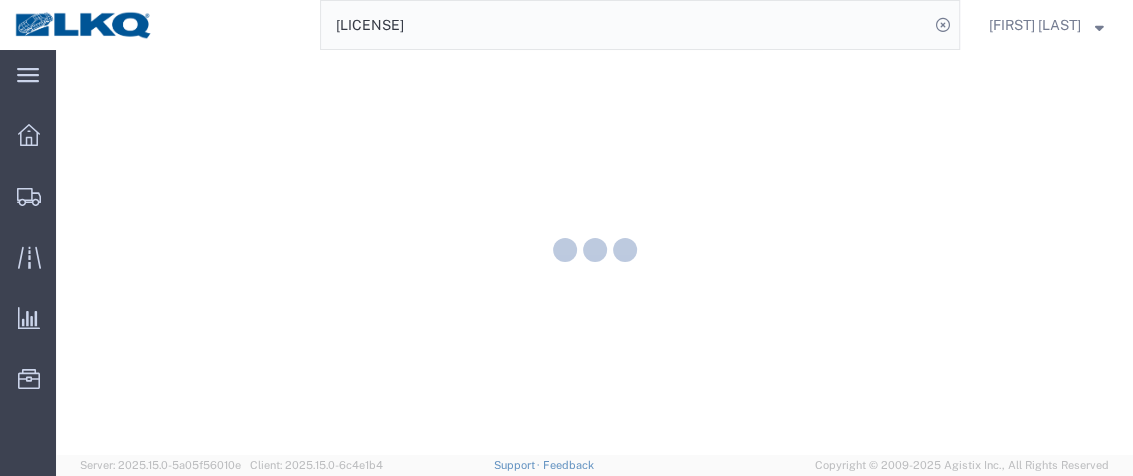 scroll, scrollTop: 0, scrollLeft: 0, axis: both 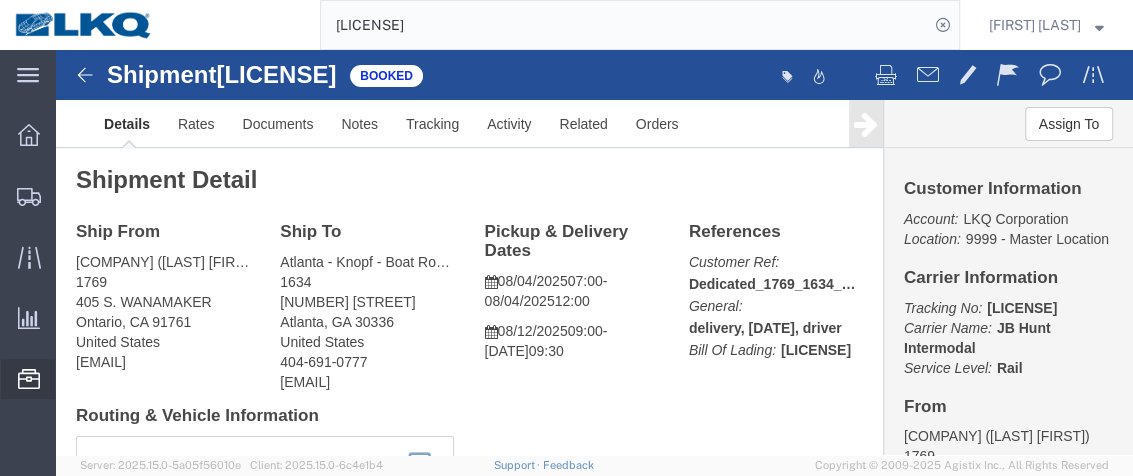 click on "Location Appointment" 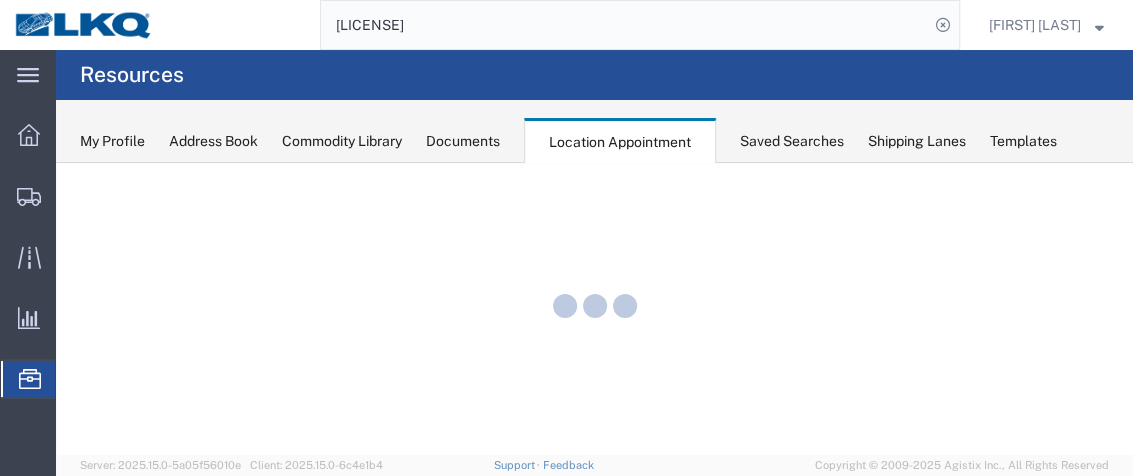 scroll, scrollTop: 0, scrollLeft: 0, axis: both 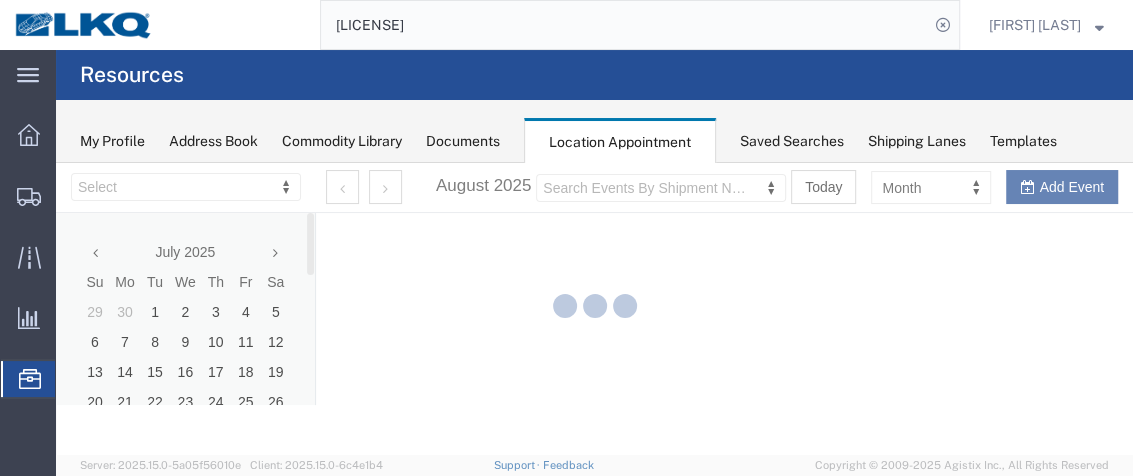 select on "28716" 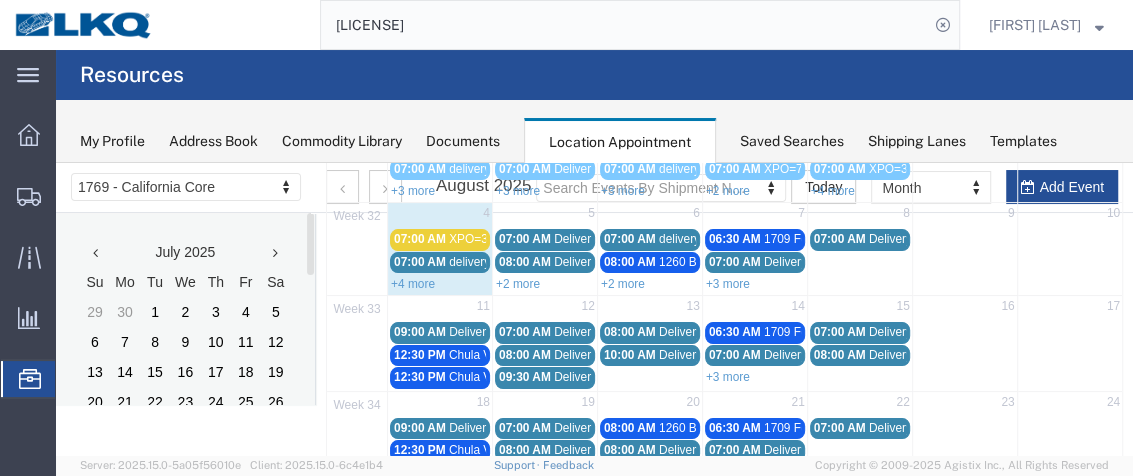 scroll, scrollTop: 192, scrollLeft: 0, axis: vertical 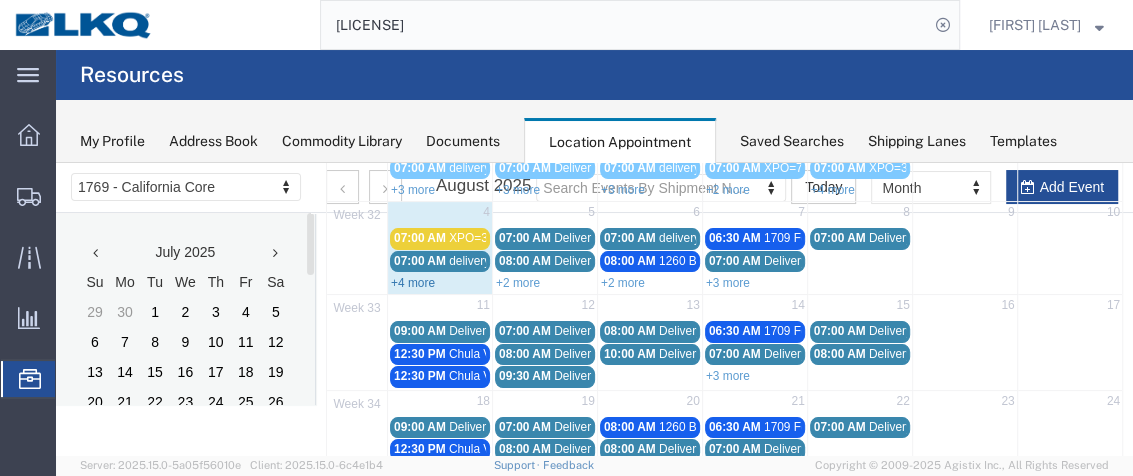 click on "+4 more" at bounding box center (413, 283) 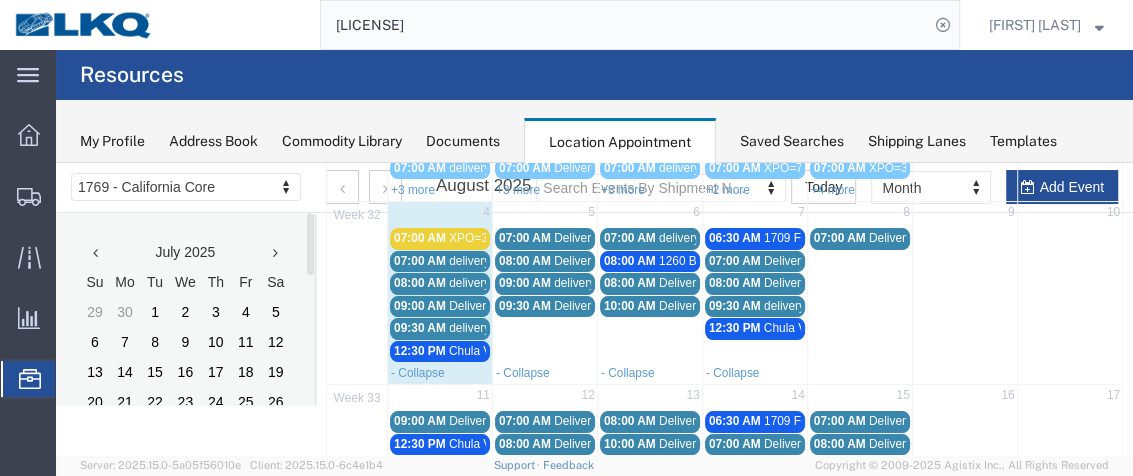 click on "09:30 AM" at bounding box center (420, 328) 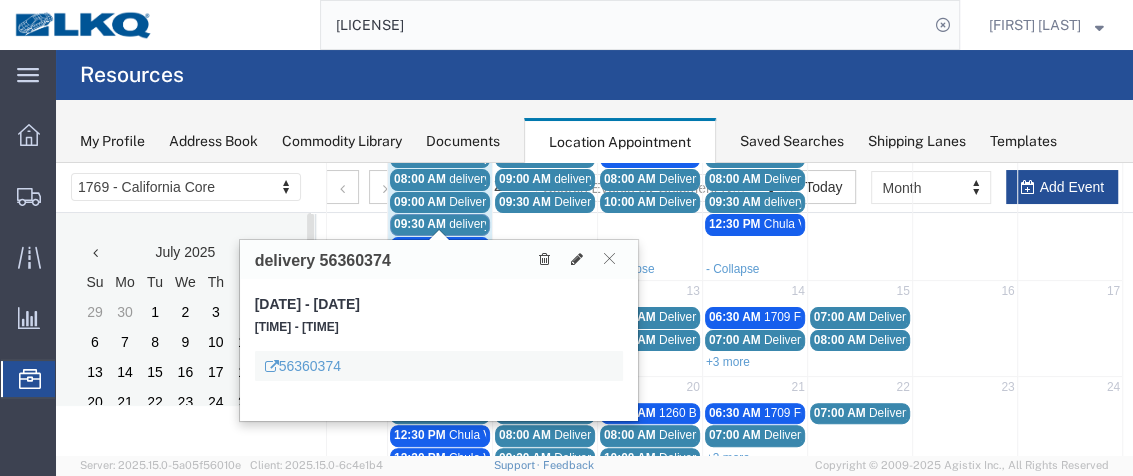 scroll, scrollTop: 297, scrollLeft: 0, axis: vertical 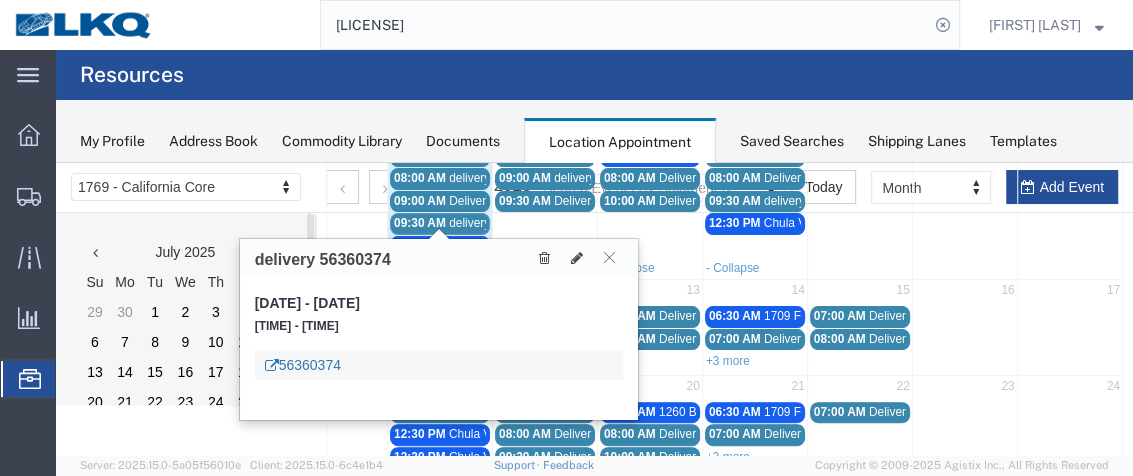 click on "56360374" at bounding box center (303, 365) 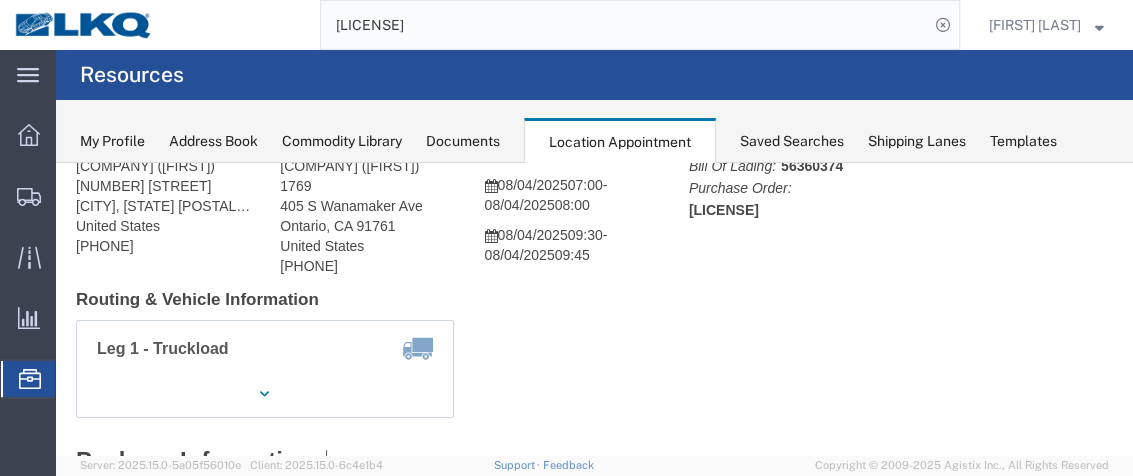 scroll, scrollTop: 106, scrollLeft: 0, axis: vertical 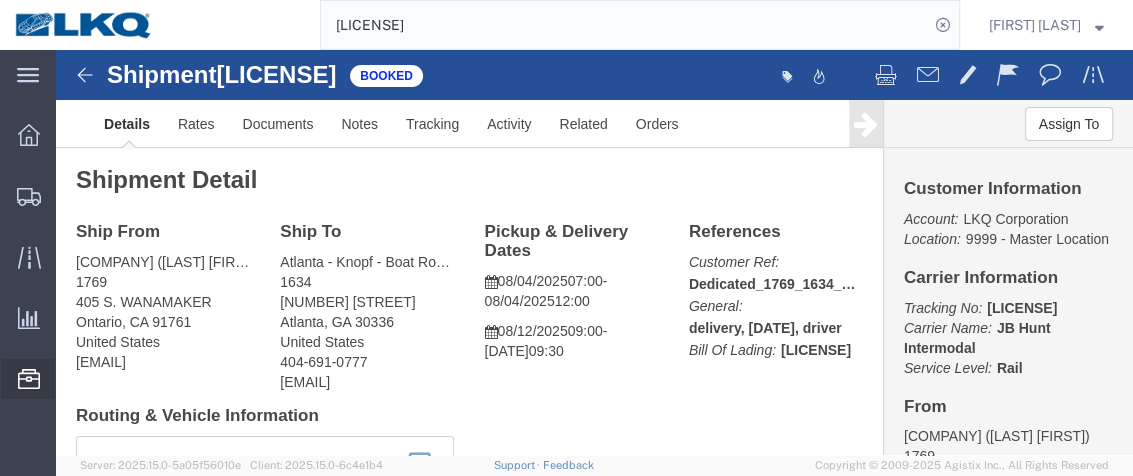 click on "Location Appointment" 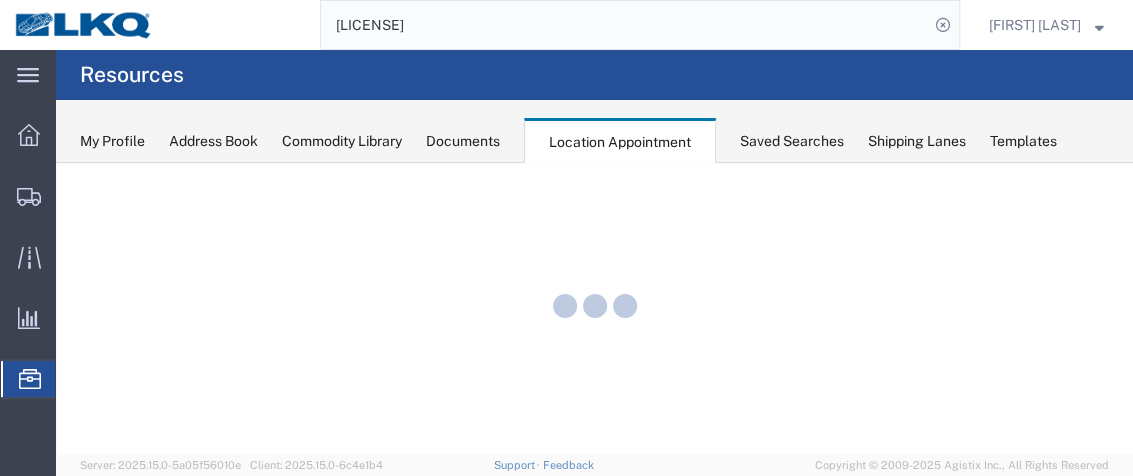 scroll, scrollTop: 0, scrollLeft: 0, axis: both 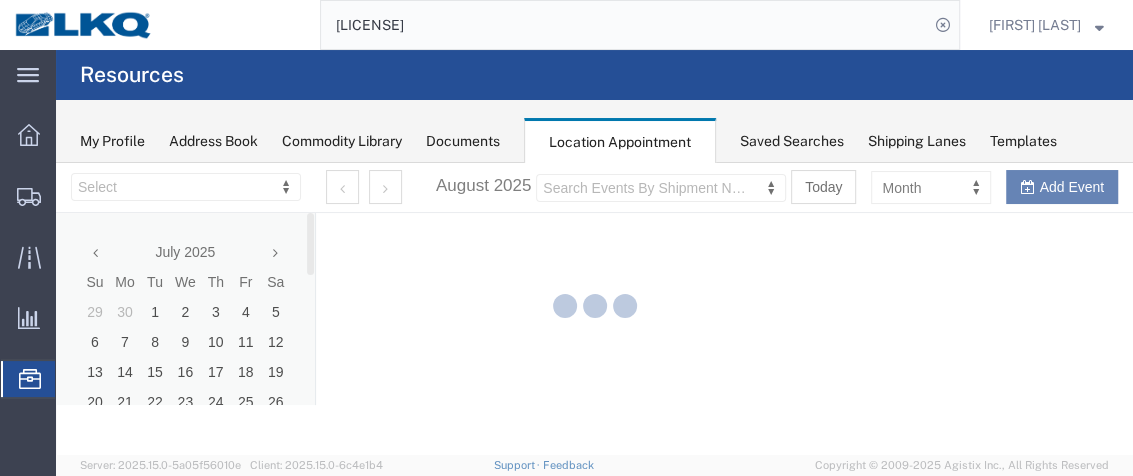 select on "28716" 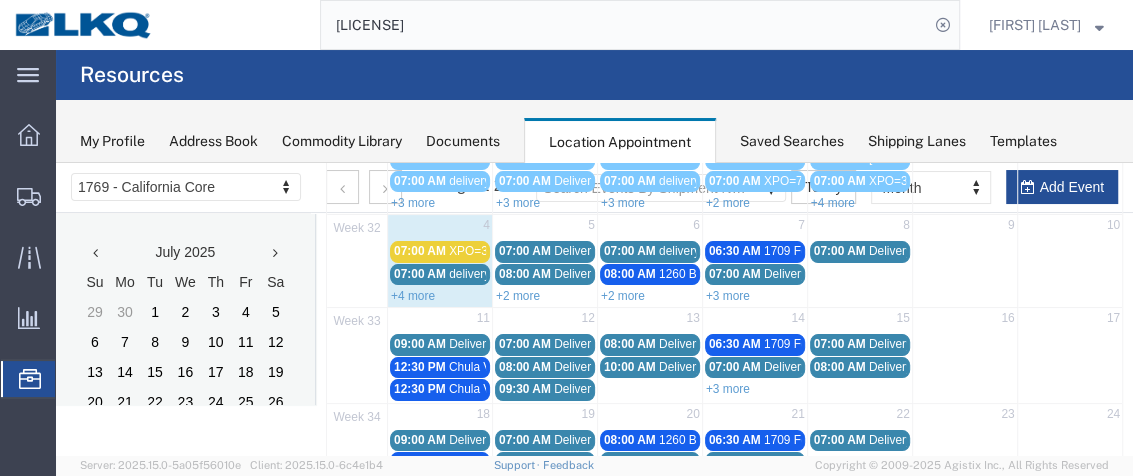 scroll, scrollTop: 182, scrollLeft: 0, axis: vertical 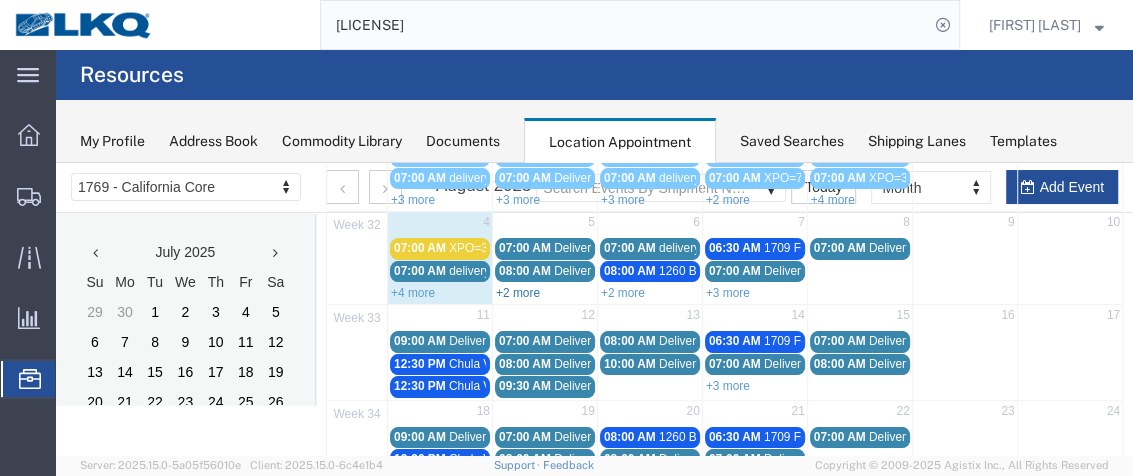 click on "+2 more" at bounding box center [518, 293] 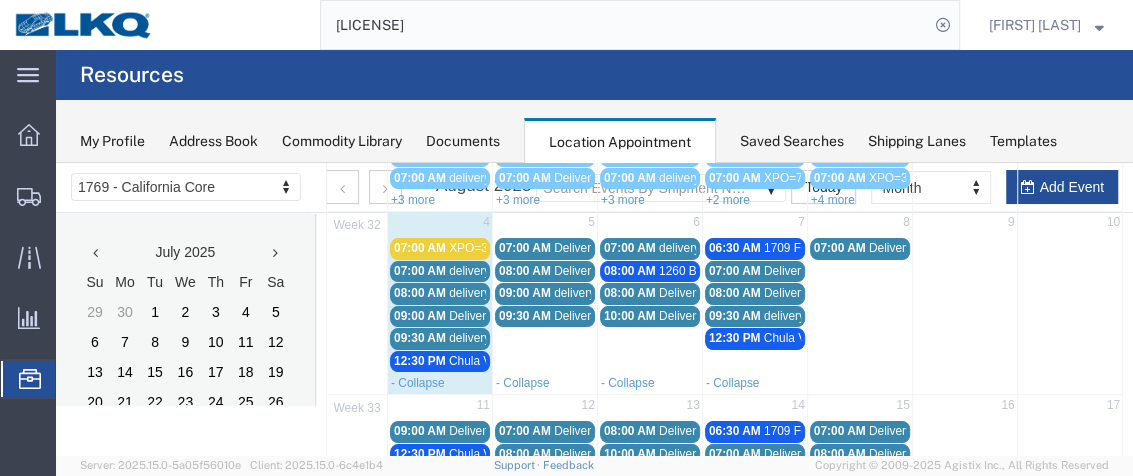 click on "07:00 AM" at bounding box center (525, 248) 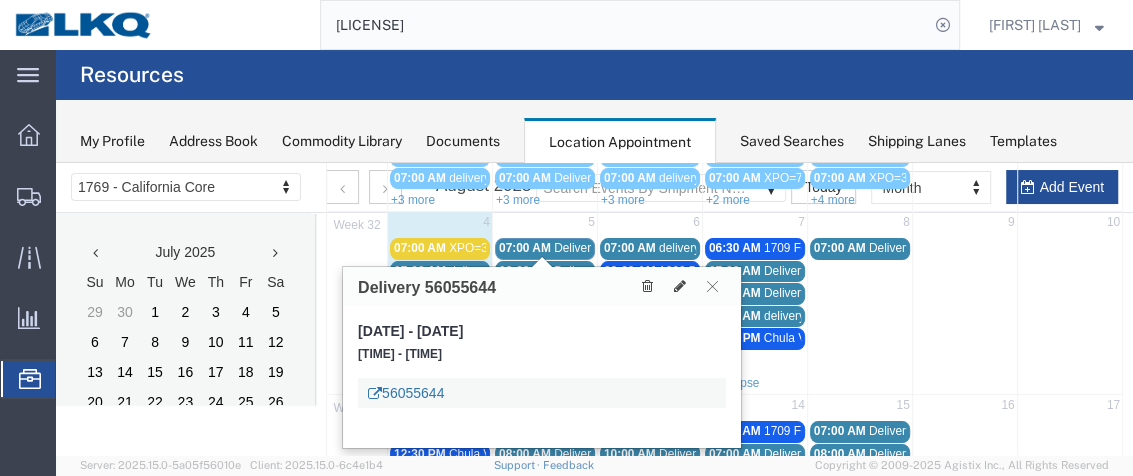 click on "56055644" at bounding box center [406, 393] 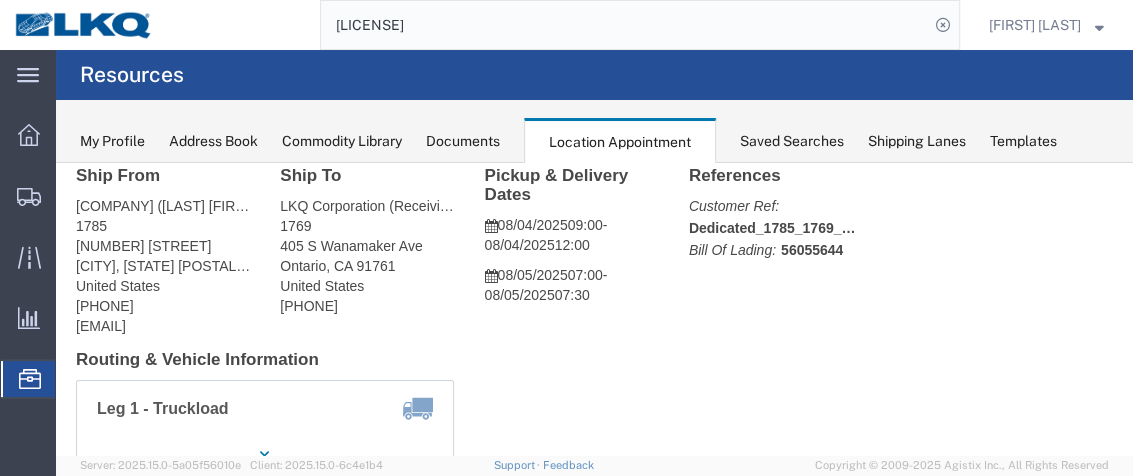 scroll, scrollTop: 67, scrollLeft: 0, axis: vertical 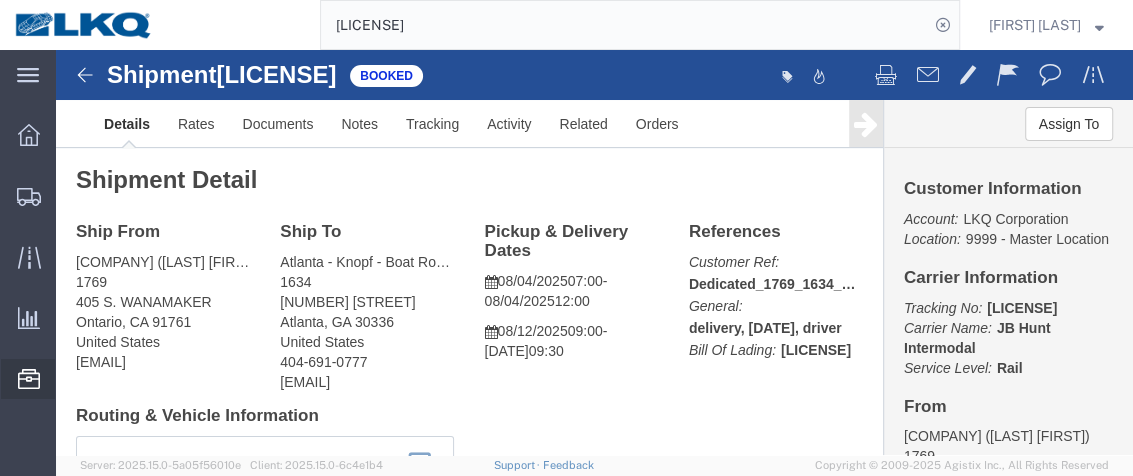 click on "Location Appointment" 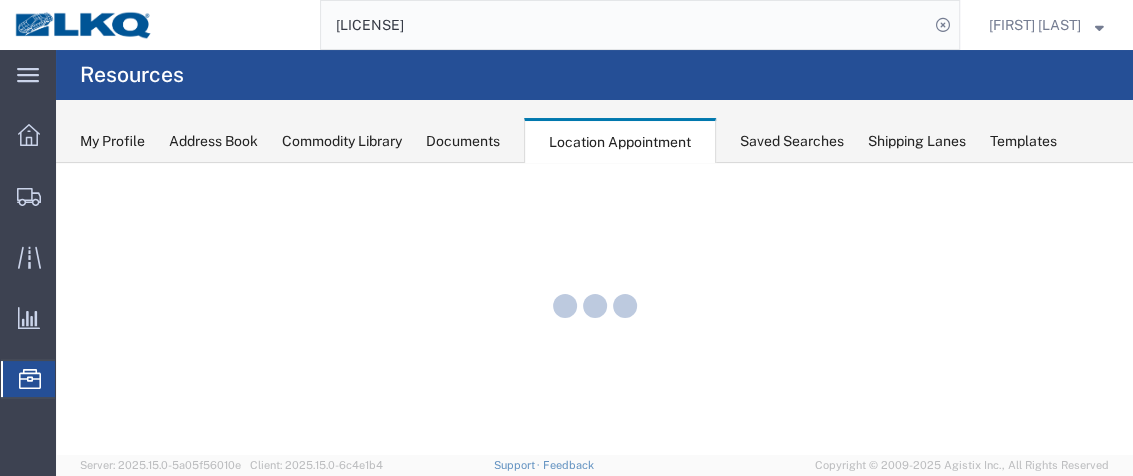 scroll, scrollTop: 0, scrollLeft: 0, axis: both 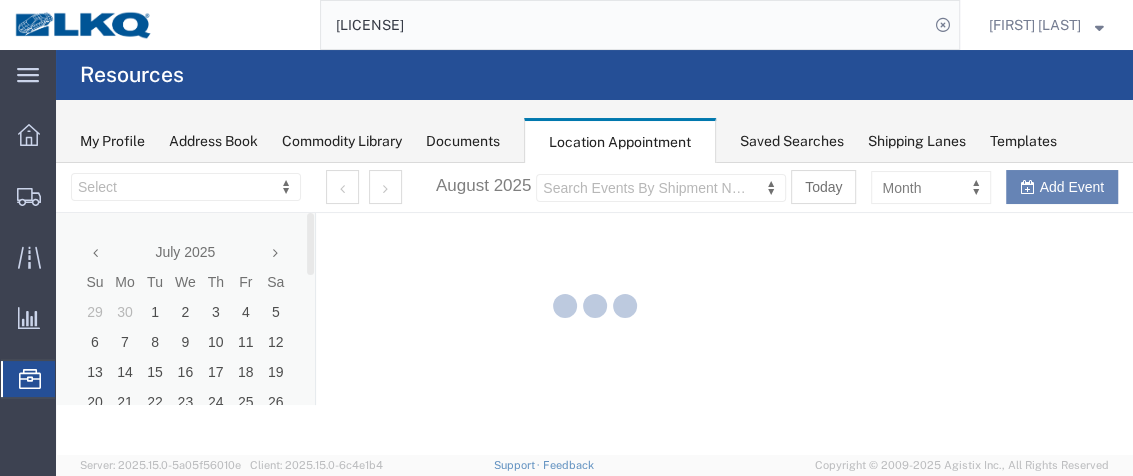 select on "28716" 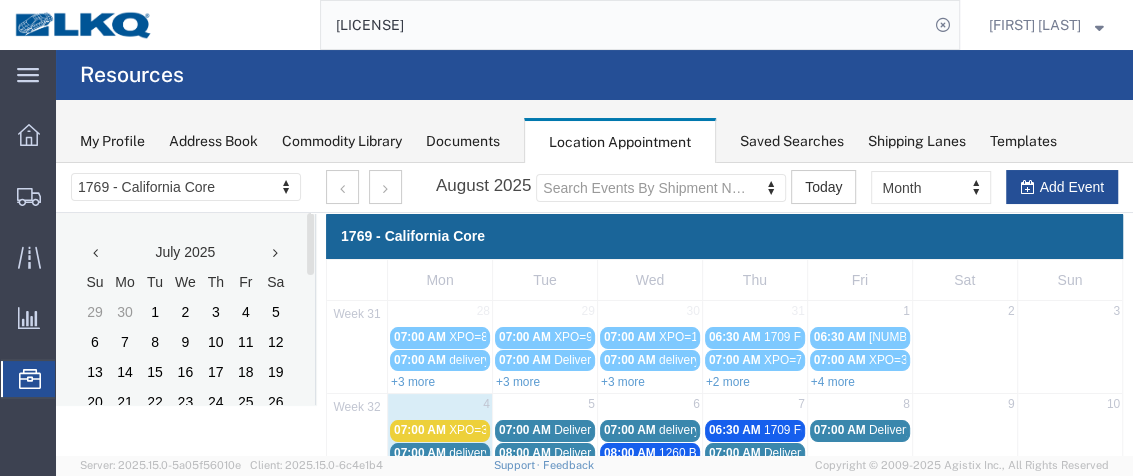 drag, startPoint x: 1185, startPoint y: 352, endPoint x: 1132, endPoint y: 218, distance: 144.10066 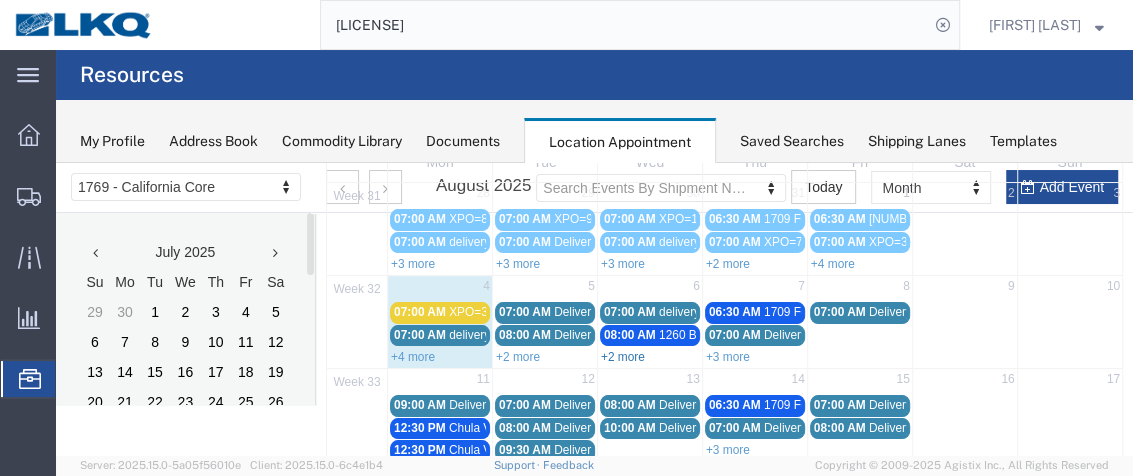 scroll, scrollTop: 121, scrollLeft: 0, axis: vertical 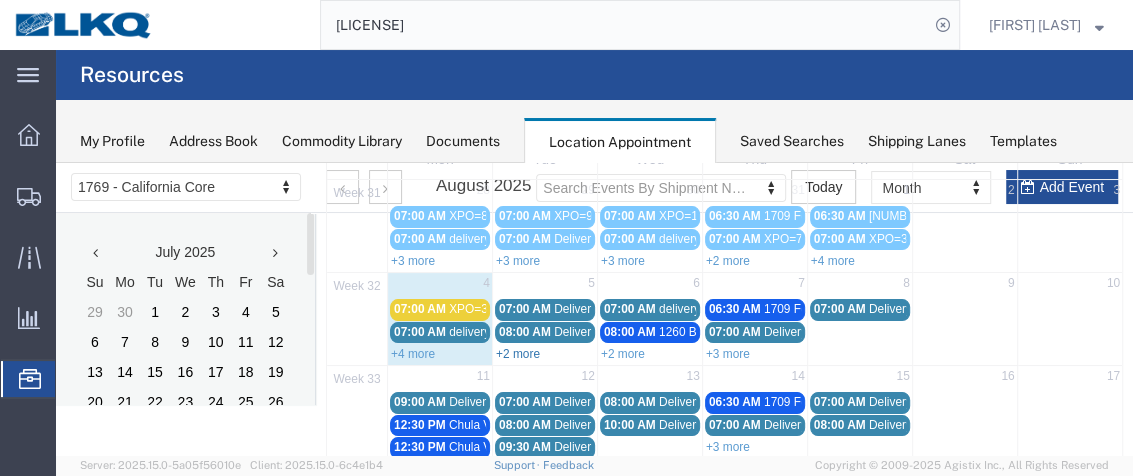click on "+2 more" at bounding box center [518, 354] 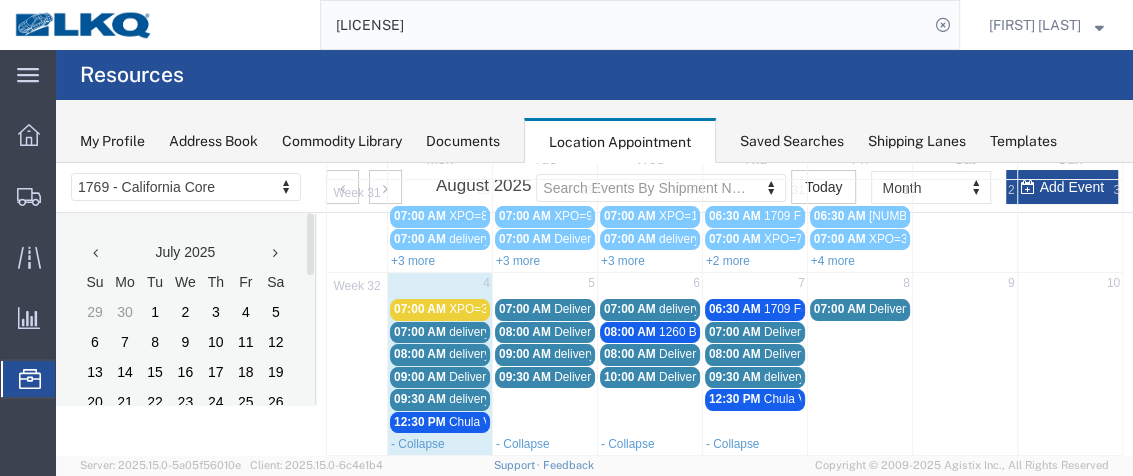 click on "08:00 AM" at bounding box center (525, 332) 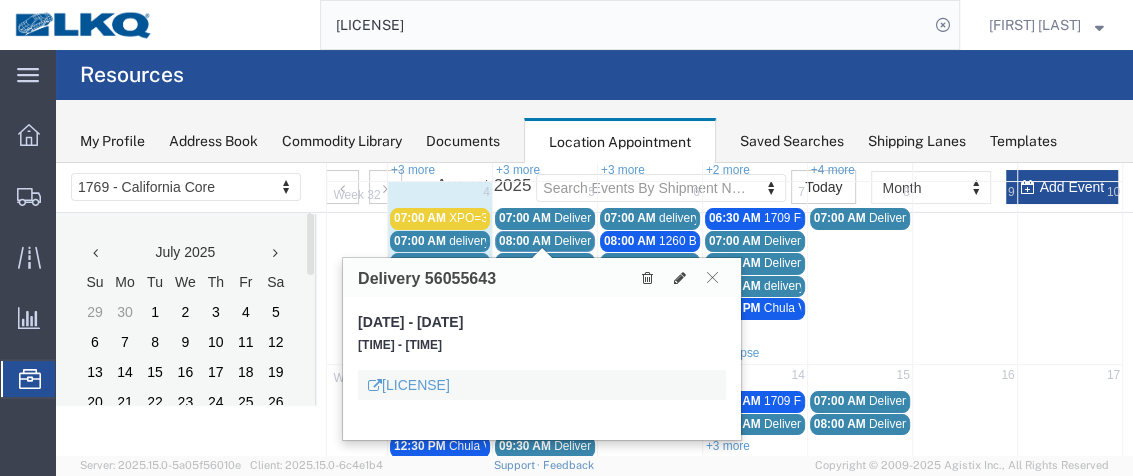 scroll, scrollTop: 221, scrollLeft: 0, axis: vertical 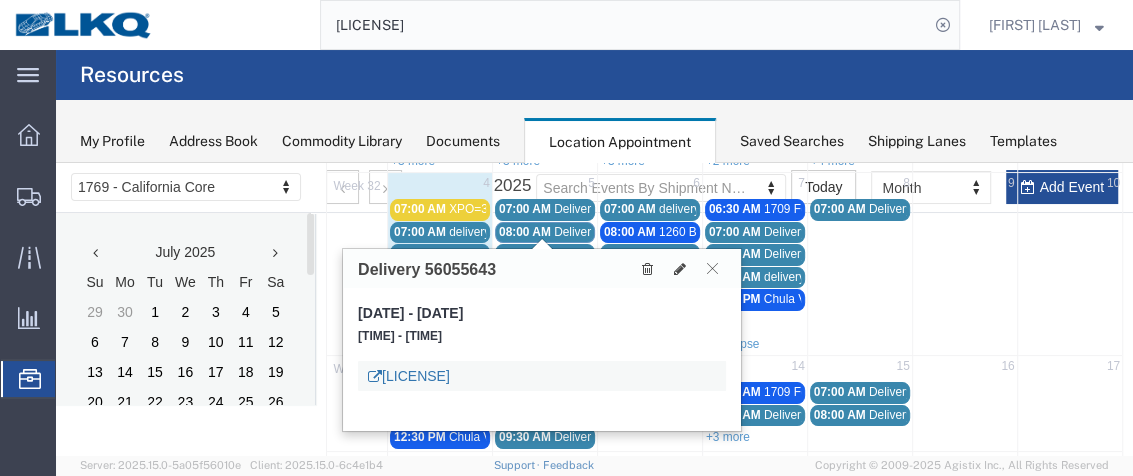 click on "[LICENSE]" at bounding box center [409, 376] 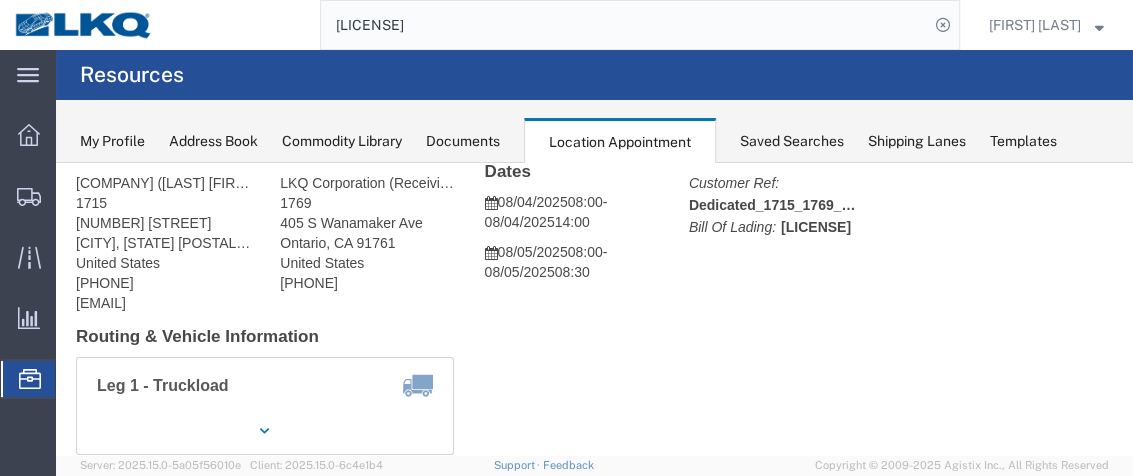 scroll, scrollTop: 76, scrollLeft: 0, axis: vertical 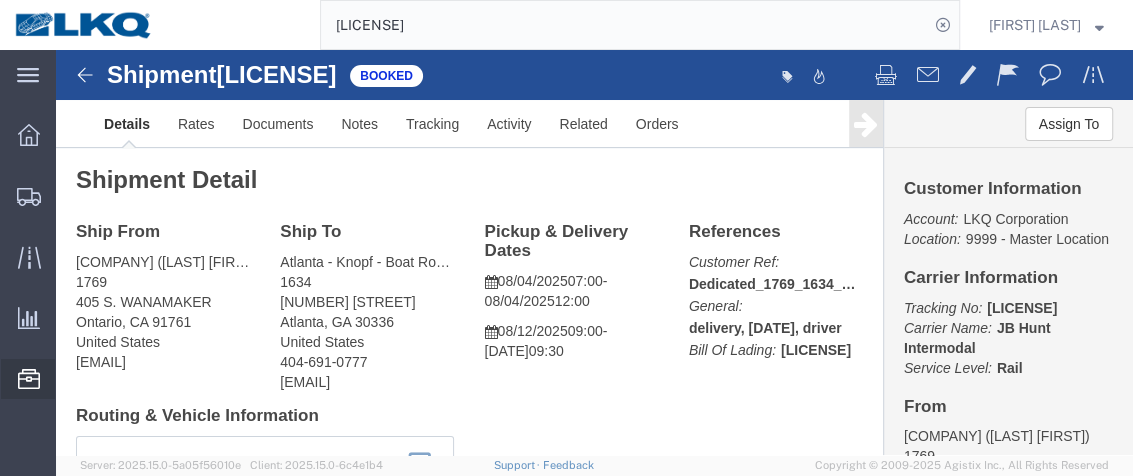 click on "Location Appointment" 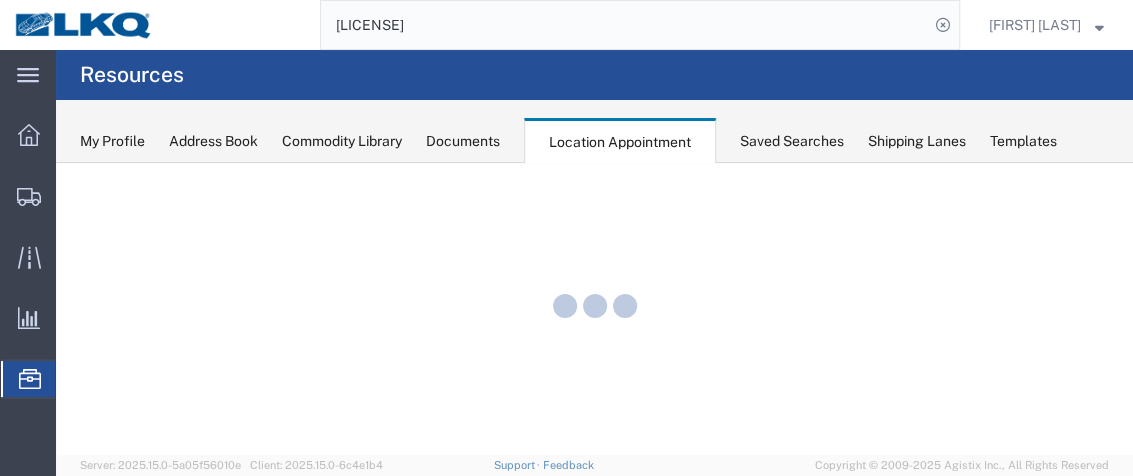 scroll, scrollTop: 0, scrollLeft: 0, axis: both 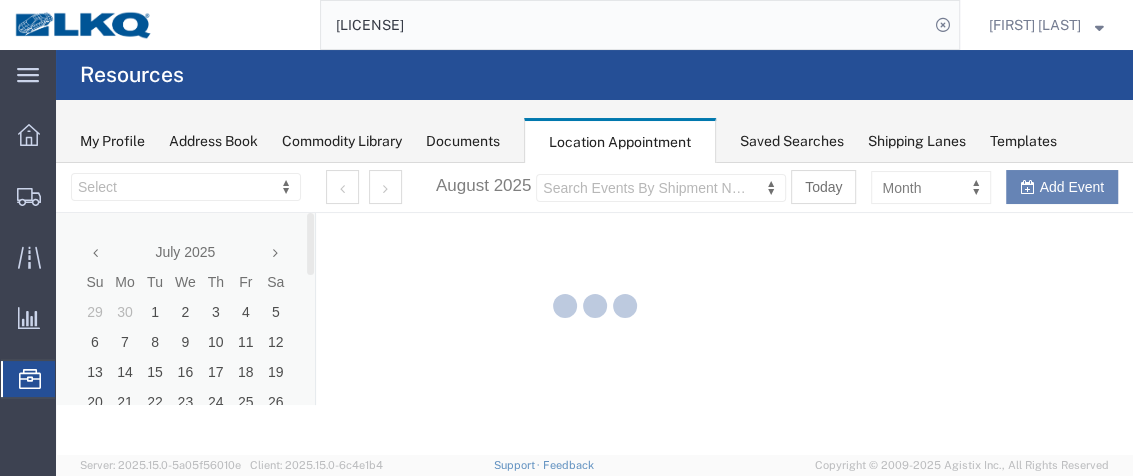 select on "28716" 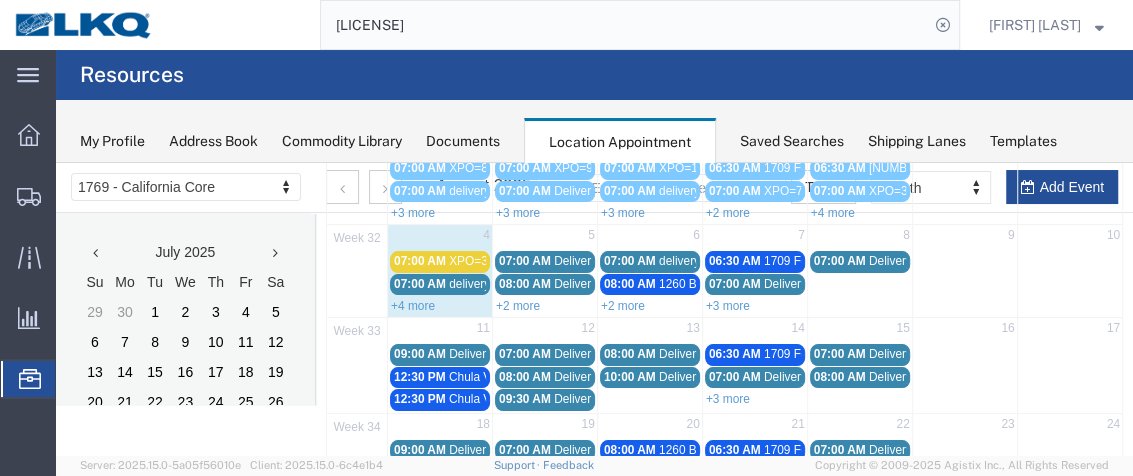 scroll, scrollTop: 170, scrollLeft: 0, axis: vertical 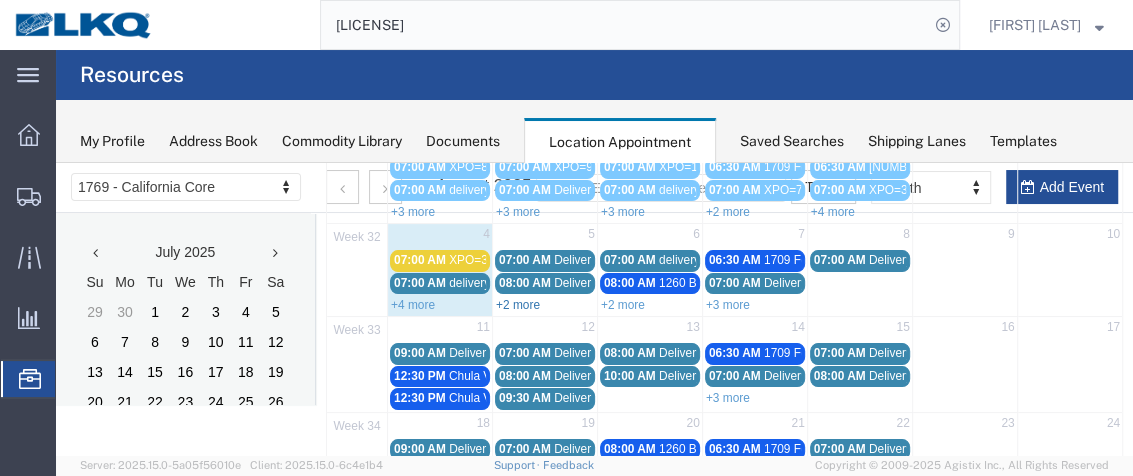 click on "+2 more" at bounding box center [518, 305] 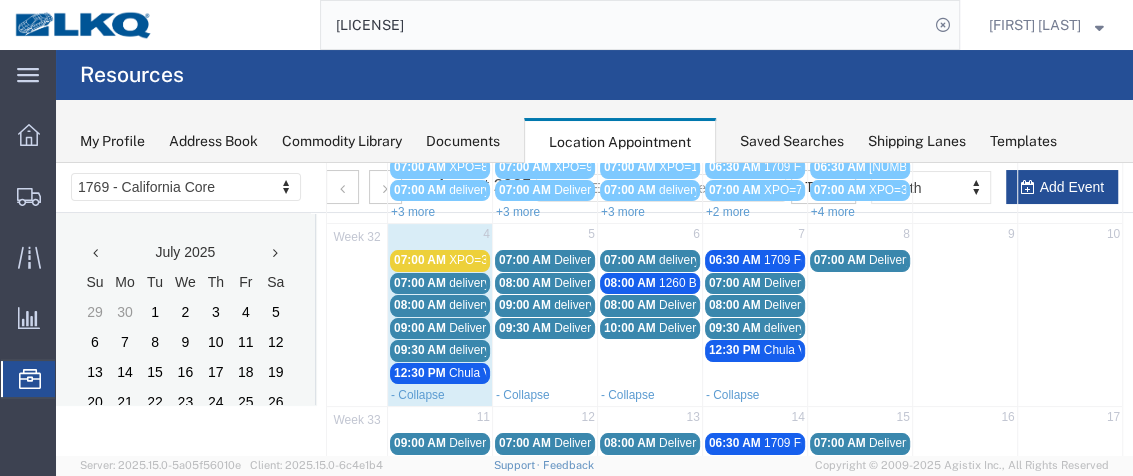 click on "[TIME] [AMPM] delivery [LICENSE]" at bounding box center (545, 305) 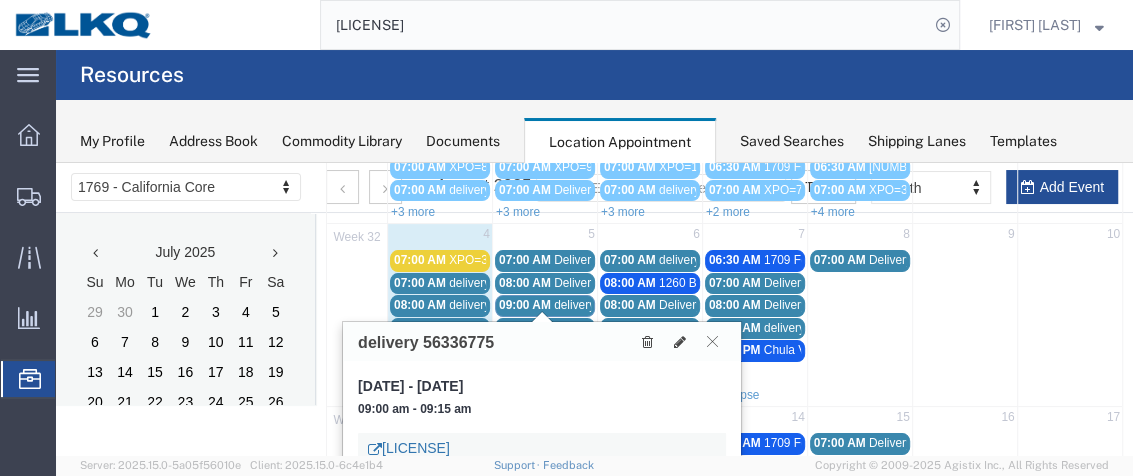 click on "[LICENSE]" at bounding box center (409, 448) 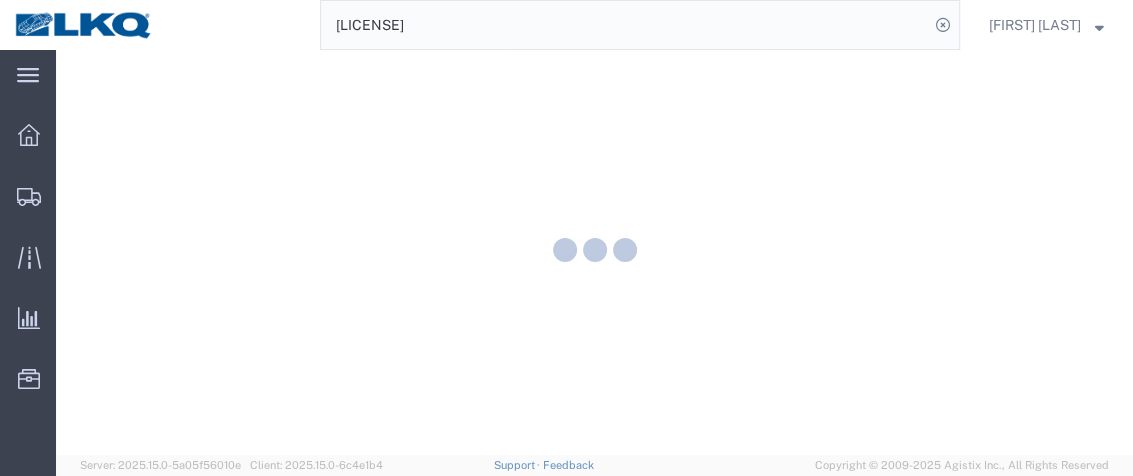 scroll, scrollTop: 0, scrollLeft: 0, axis: both 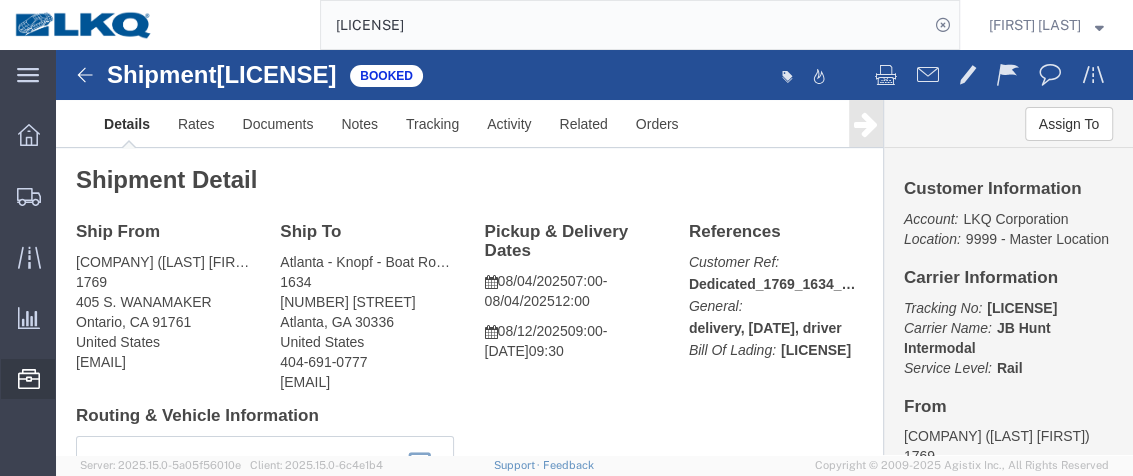 click on "Location Appointment" 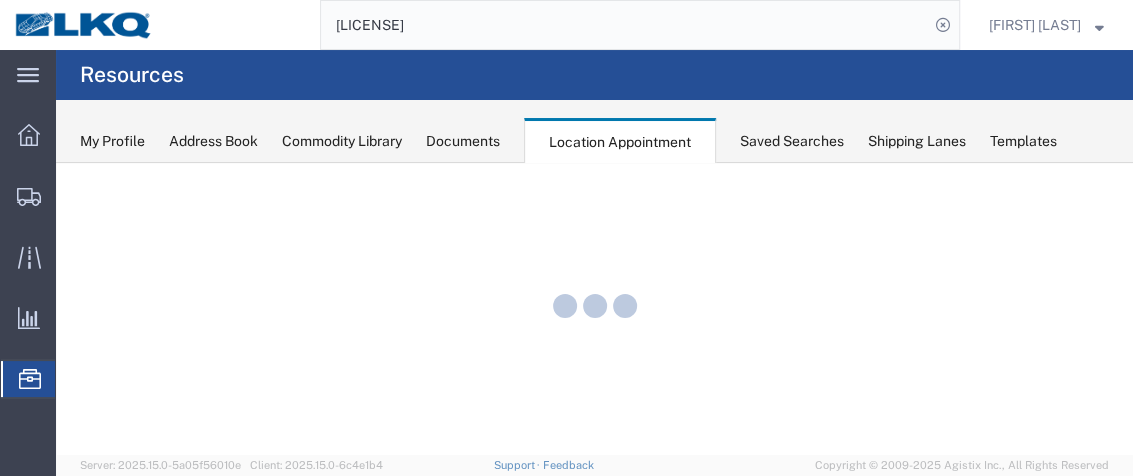 scroll, scrollTop: 0, scrollLeft: 0, axis: both 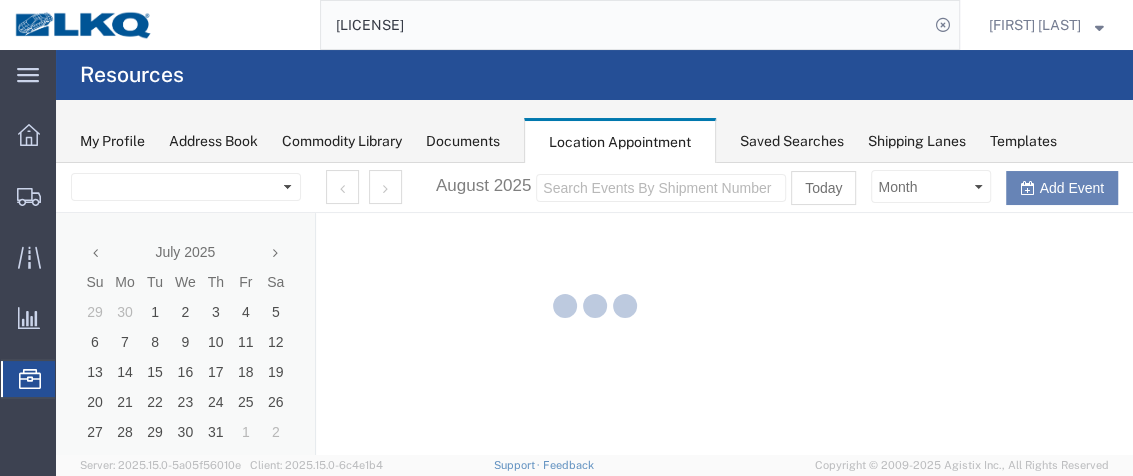 select on "28716" 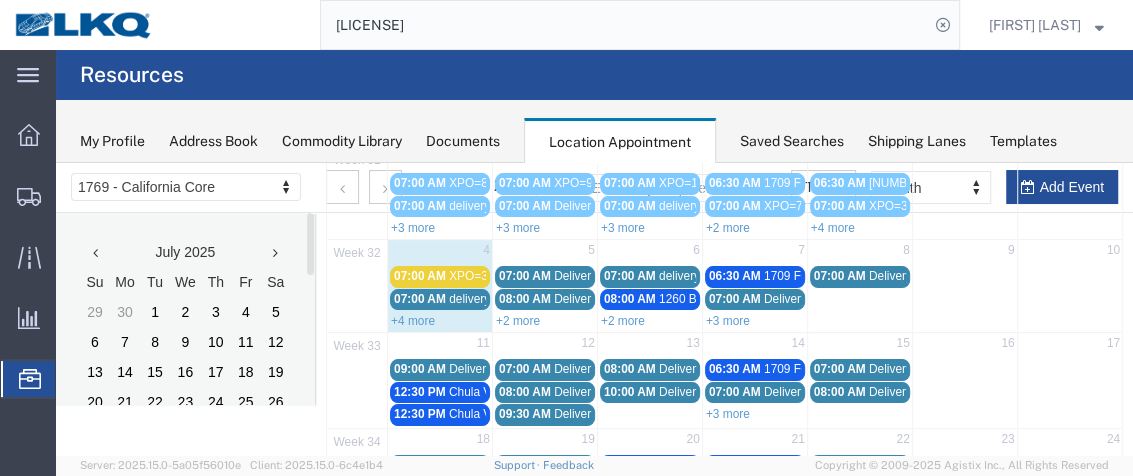 scroll, scrollTop: 172, scrollLeft: 0, axis: vertical 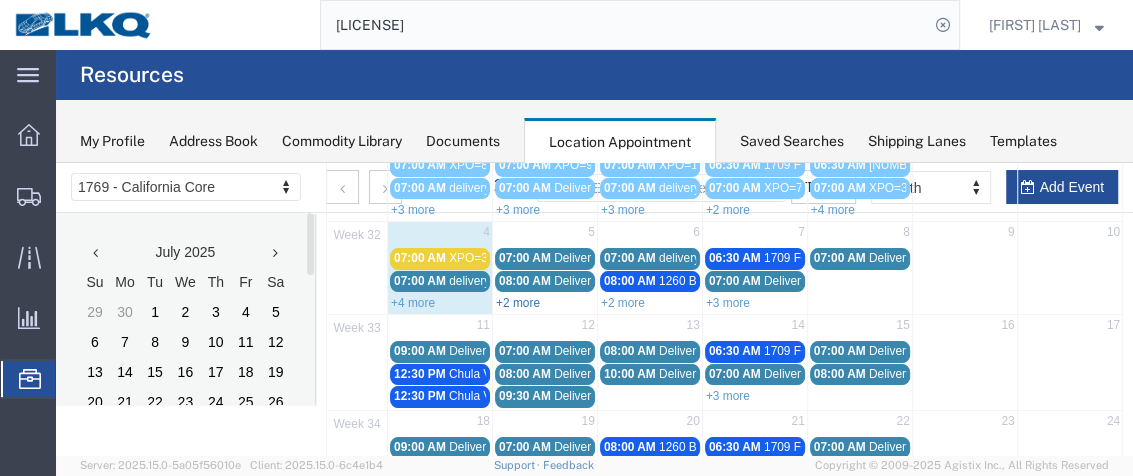 click on "+2 more" at bounding box center [518, 303] 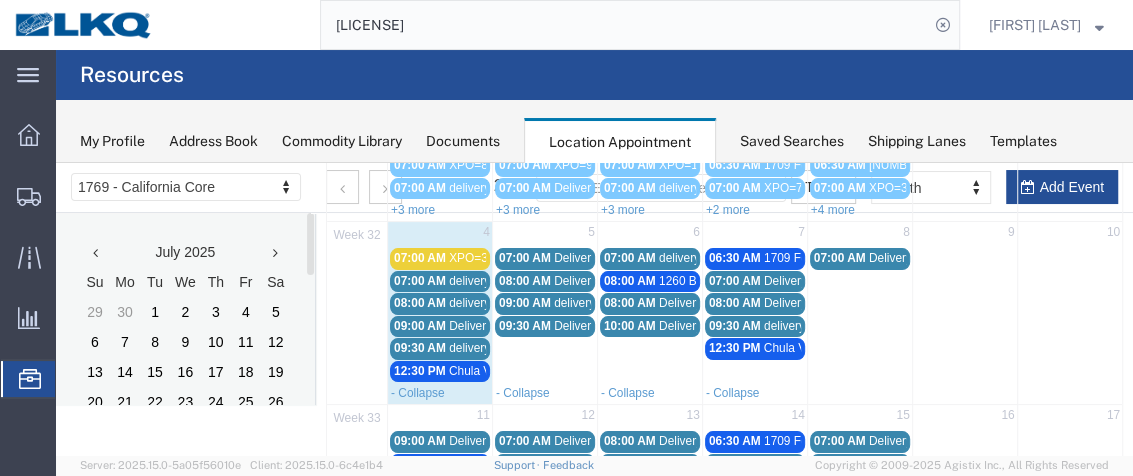click on "08:00 AM" at bounding box center (525, 281) 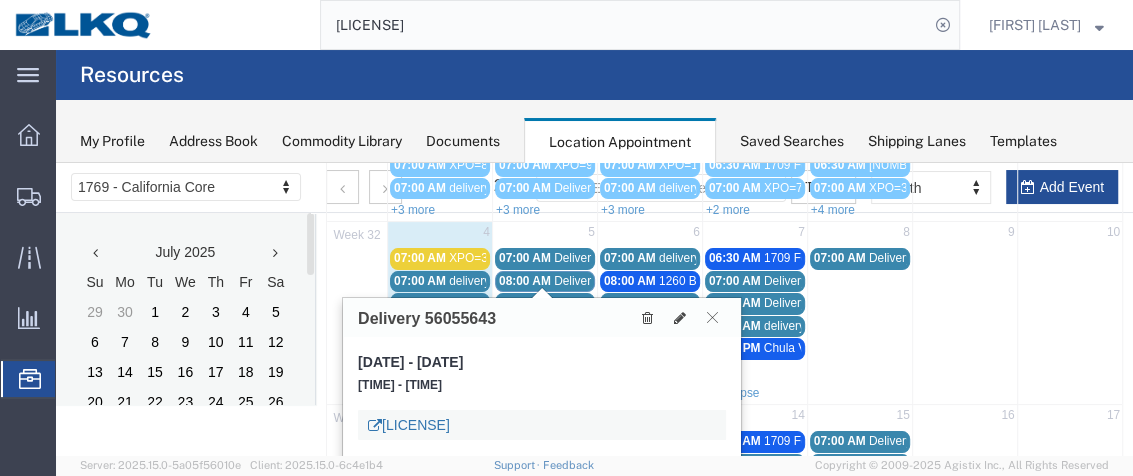 click on "[LICENSE]" at bounding box center [409, 425] 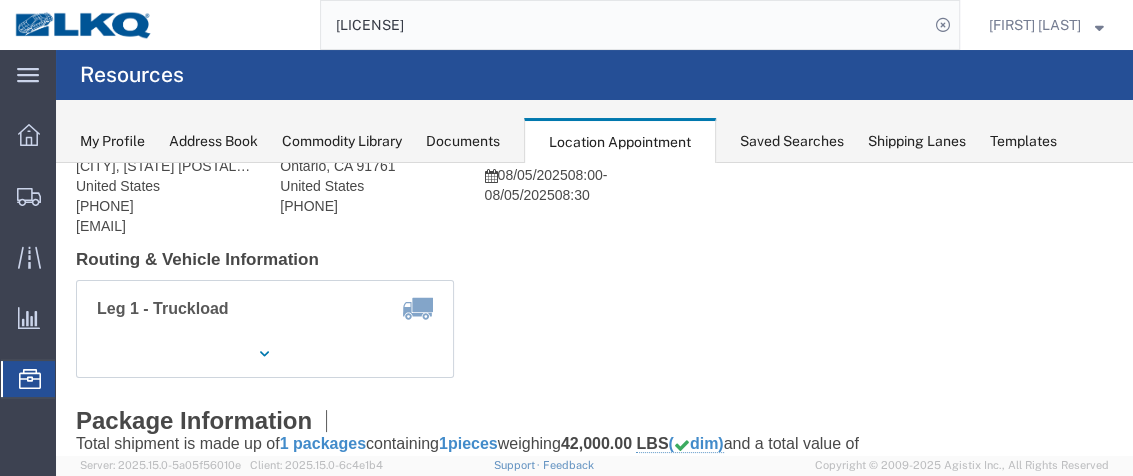 click on "Location Appointment" 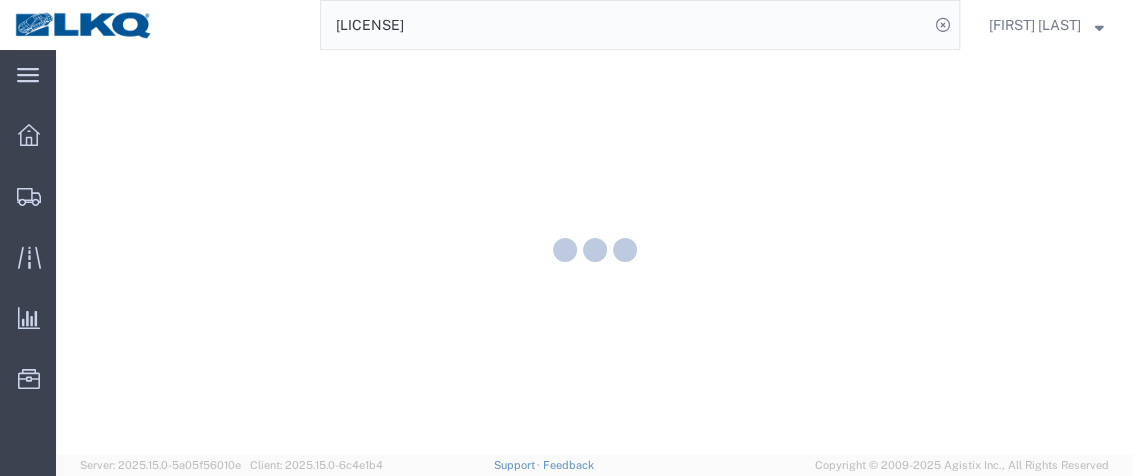 scroll, scrollTop: 0, scrollLeft: 0, axis: both 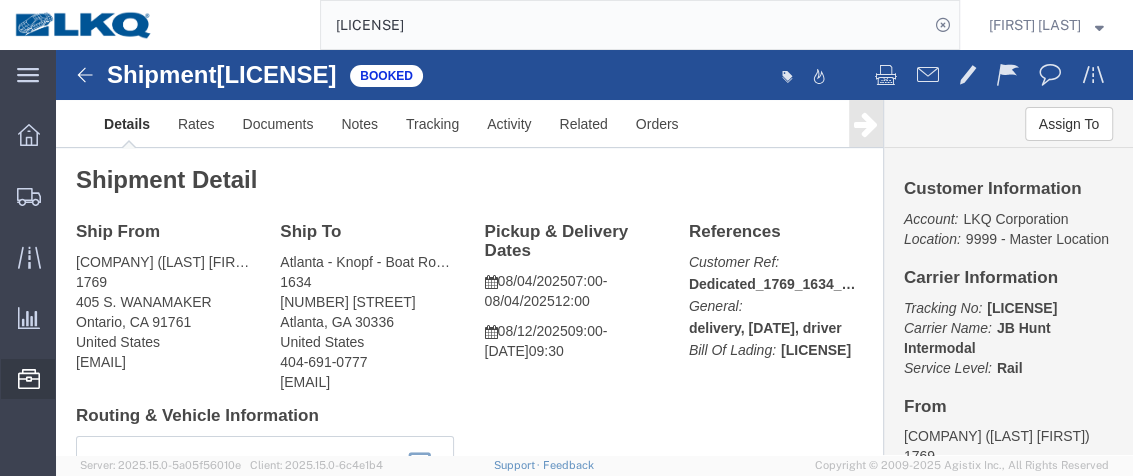 click on "Location Appointment" 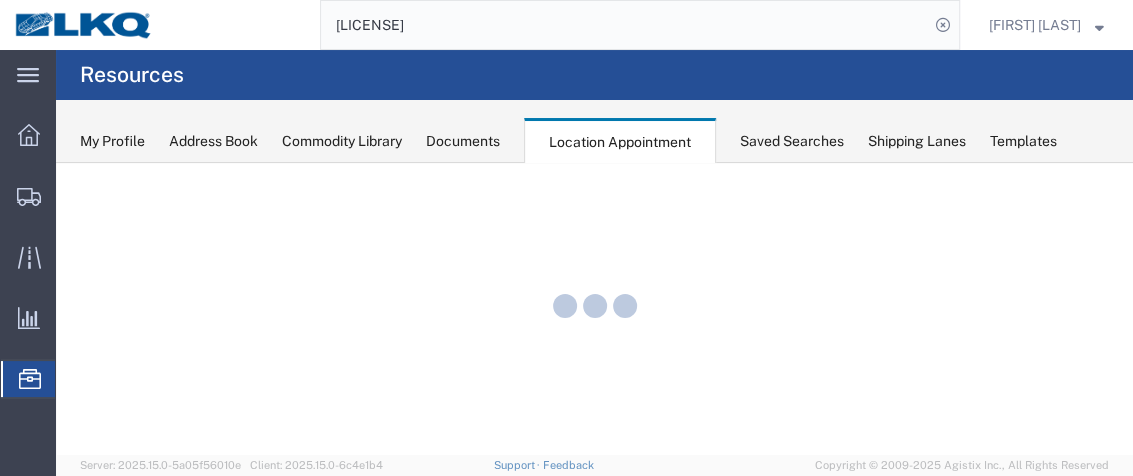 scroll, scrollTop: 0, scrollLeft: 0, axis: both 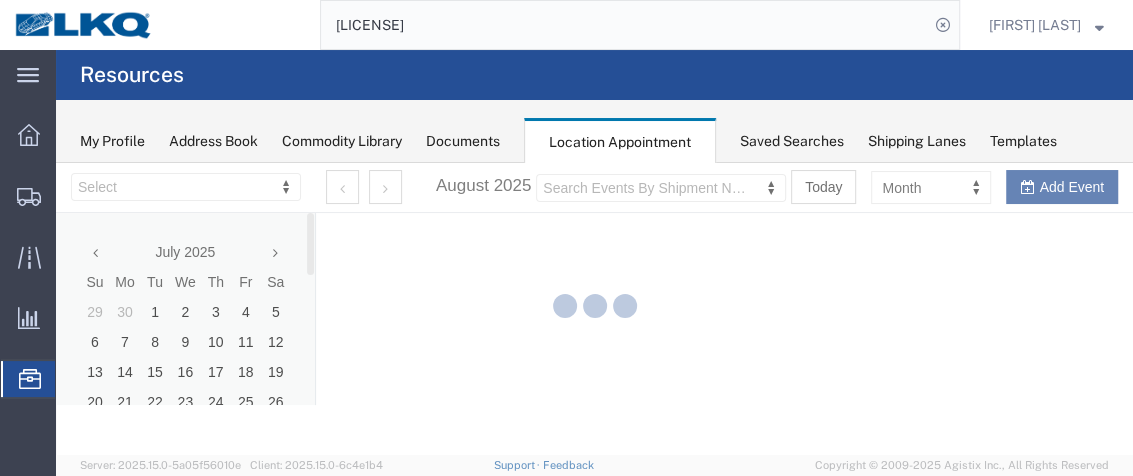 select on "28716" 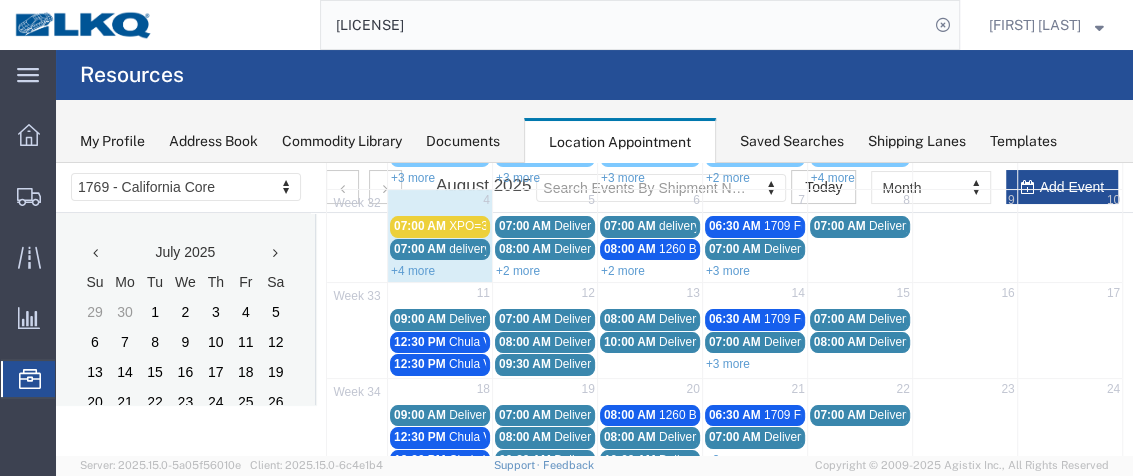 scroll, scrollTop: 236, scrollLeft: 0, axis: vertical 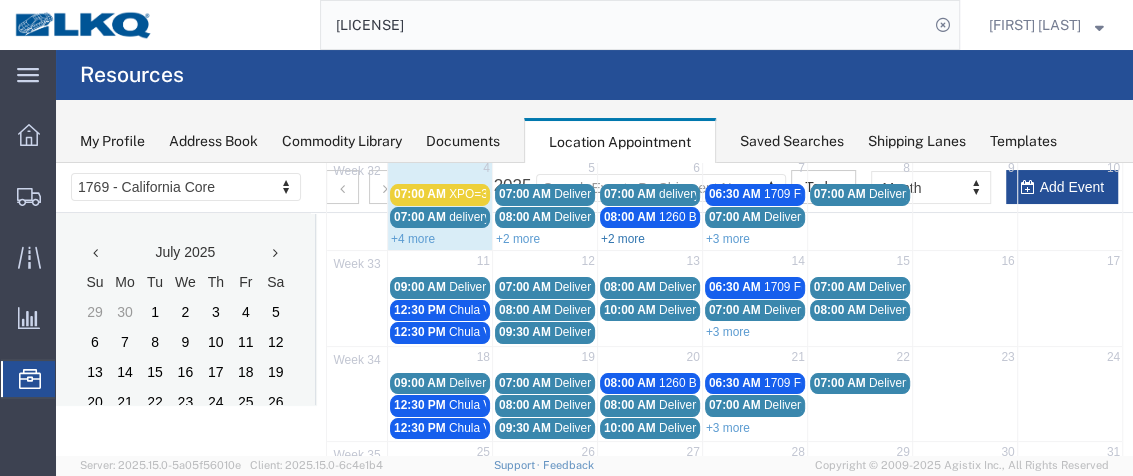 click on "+2 more" at bounding box center [623, 239] 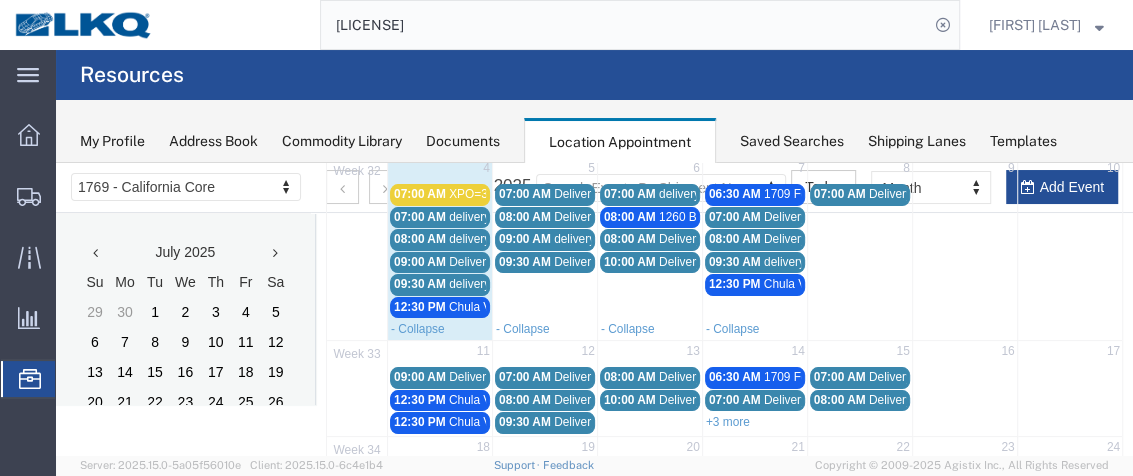 click on "07:00 AM" at bounding box center (630, 194) 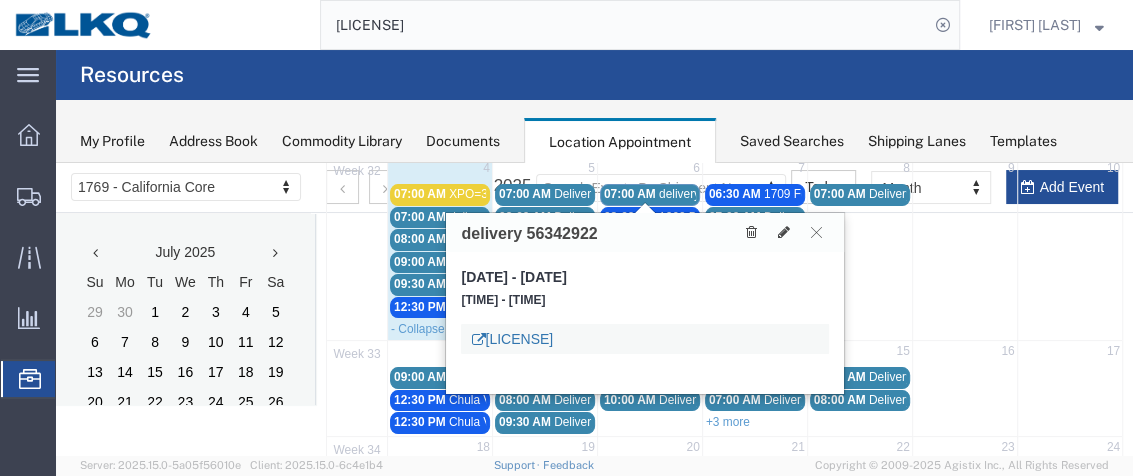 click on "[LICENSE]" at bounding box center (512, 339) 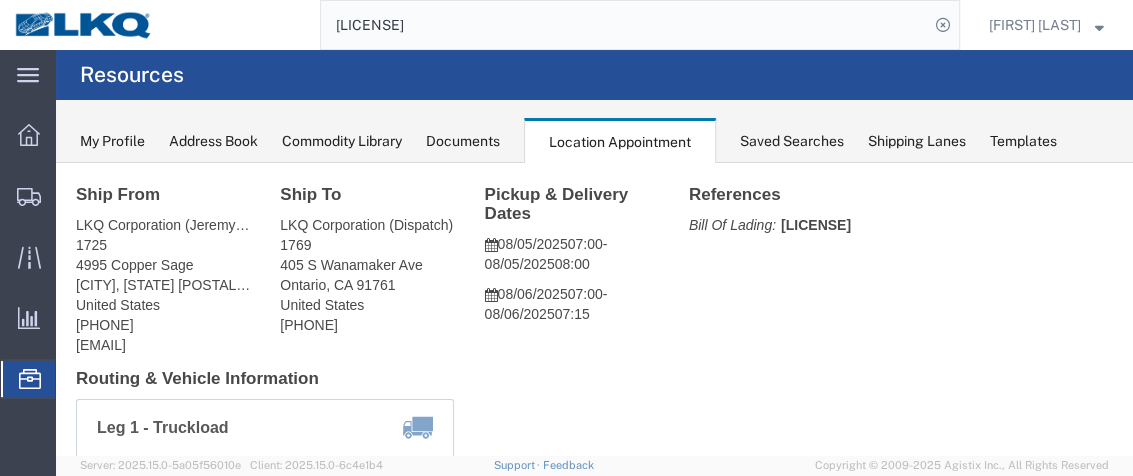 scroll, scrollTop: 37, scrollLeft: 0, axis: vertical 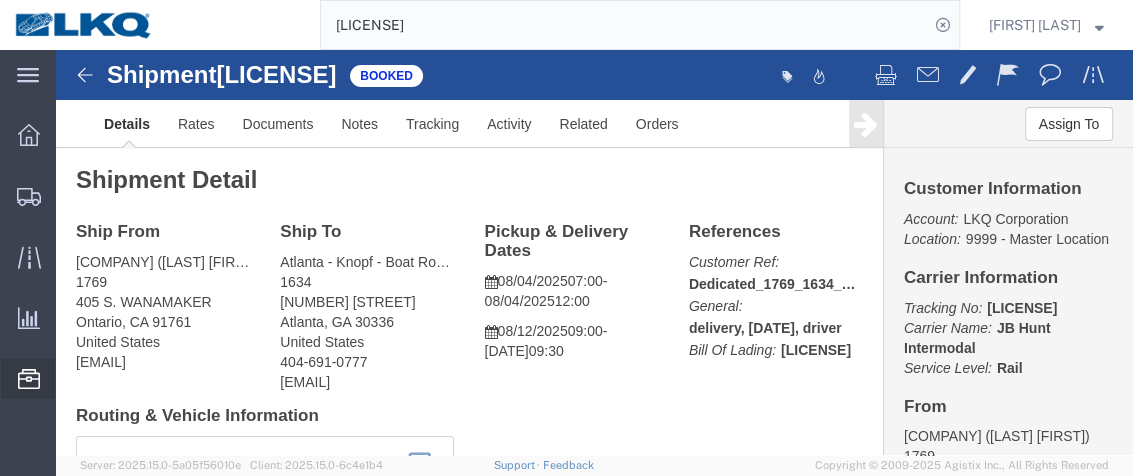 click on "Location Appointment" 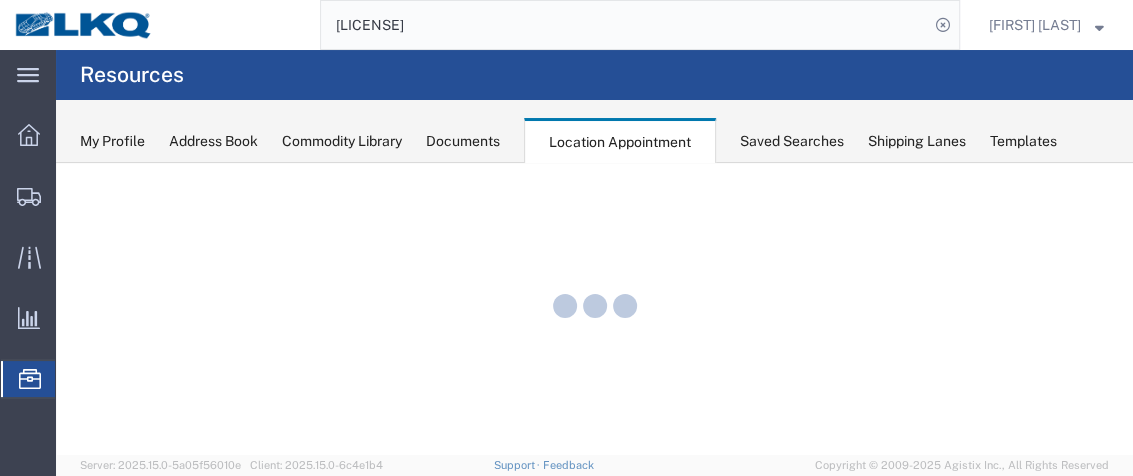 scroll, scrollTop: 0, scrollLeft: 0, axis: both 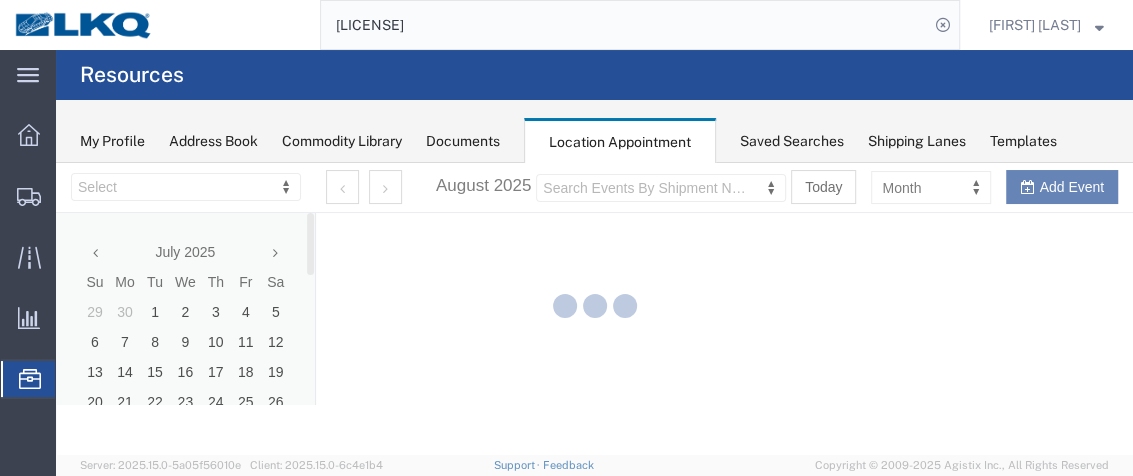select on "28716" 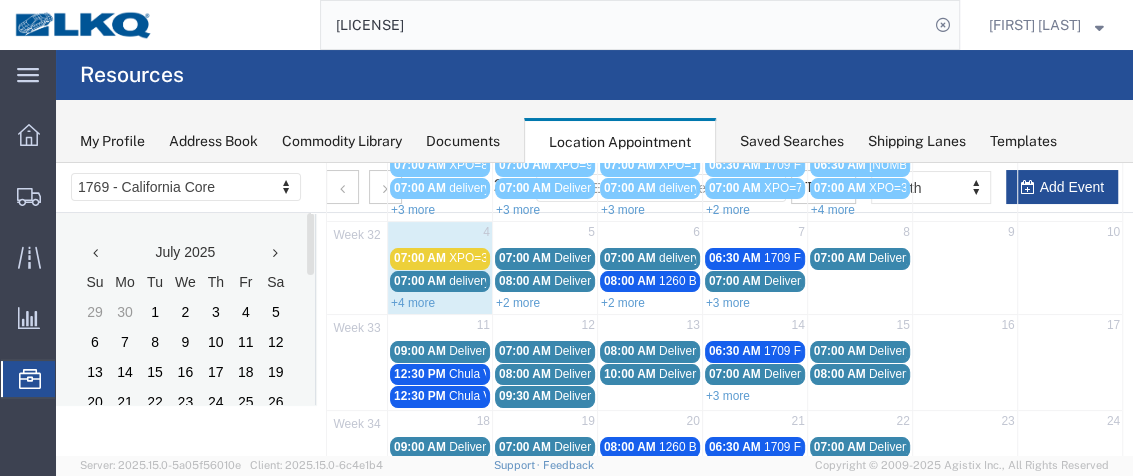 scroll, scrollTop: 173, scrollLeft: 0, axis: vertical 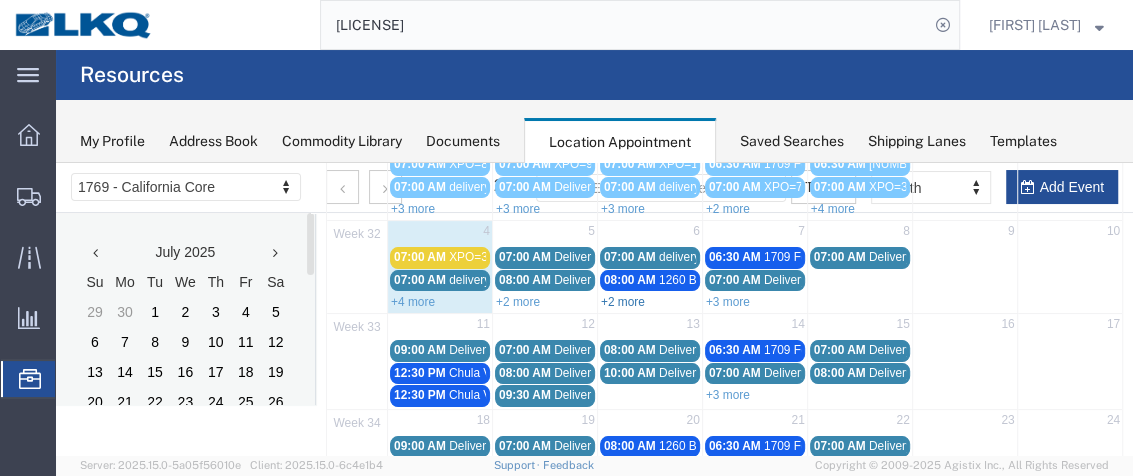 click on "+2 more" at bounding box center (623, 302) 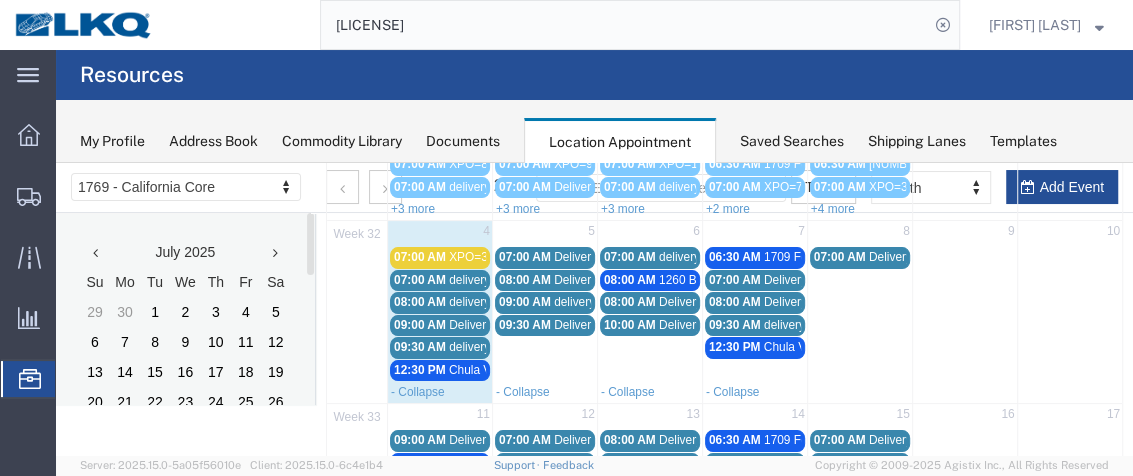 click on "08:00 AM" at bounding box center [630, 302] 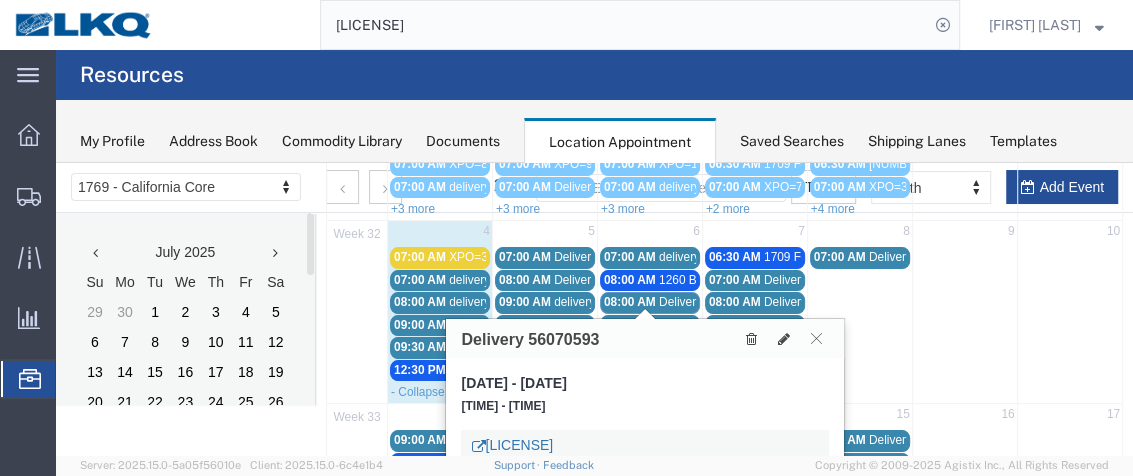 click on "[LICENSE]" at bounding box center [512, 445] 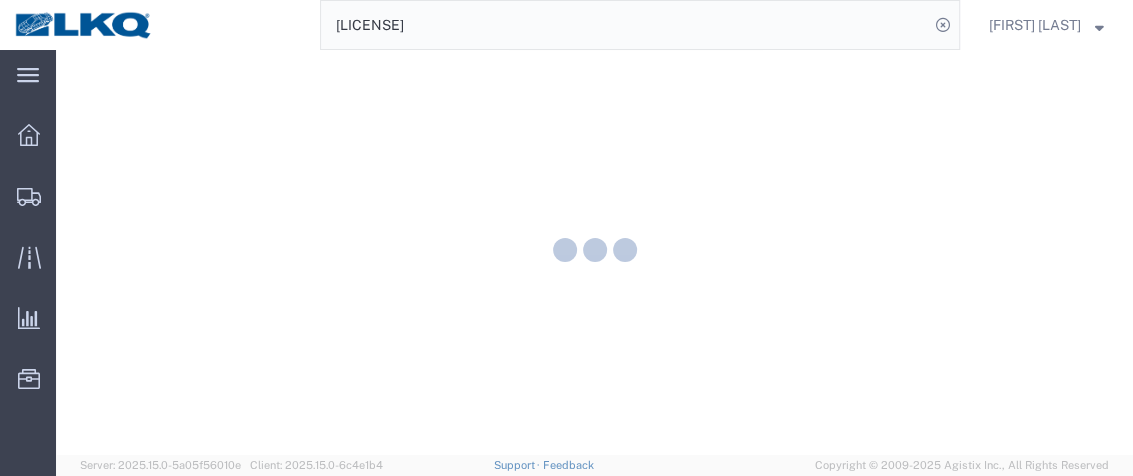scroll, scrollTop: 0, scrollLeft: 0, axis: both 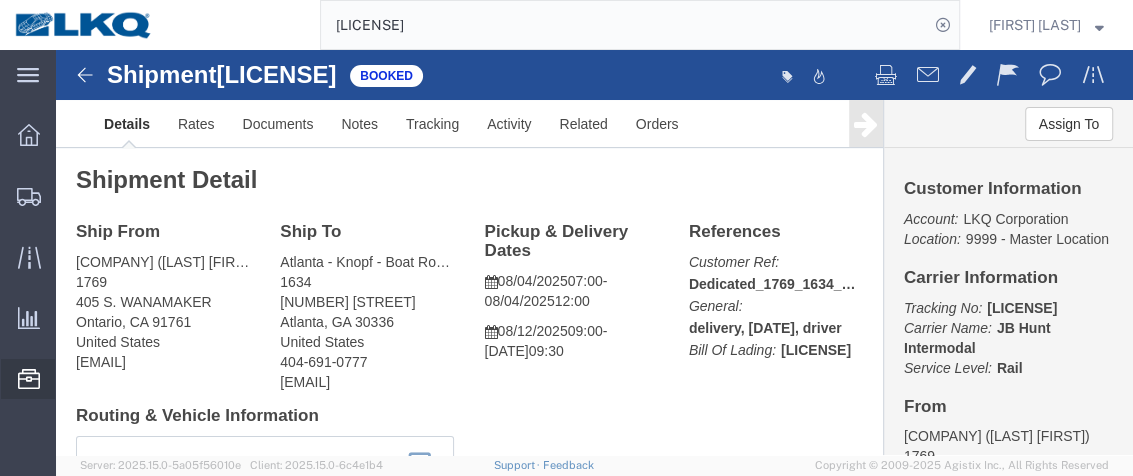 click on "Location Appointment" 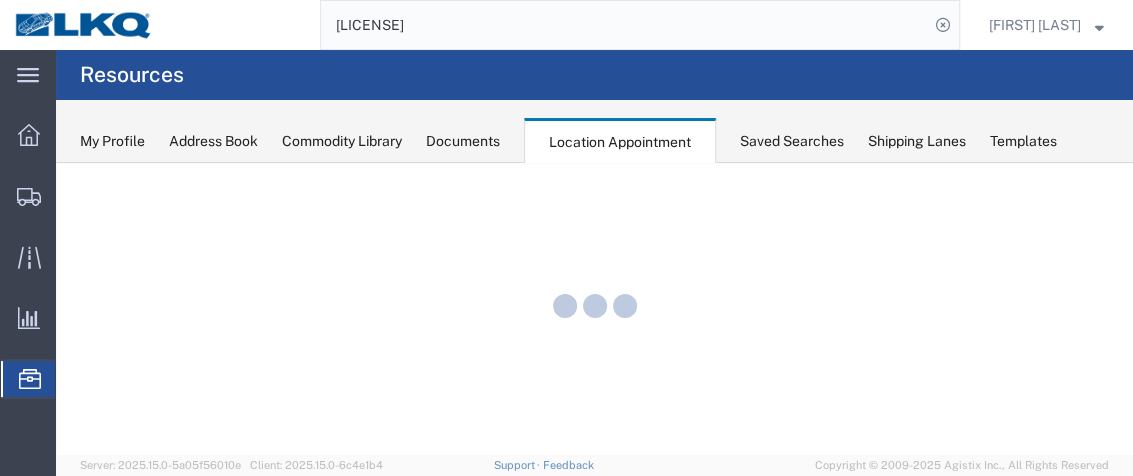 scroll, scrollTop: 0, scrollLeft: 0, axis: both 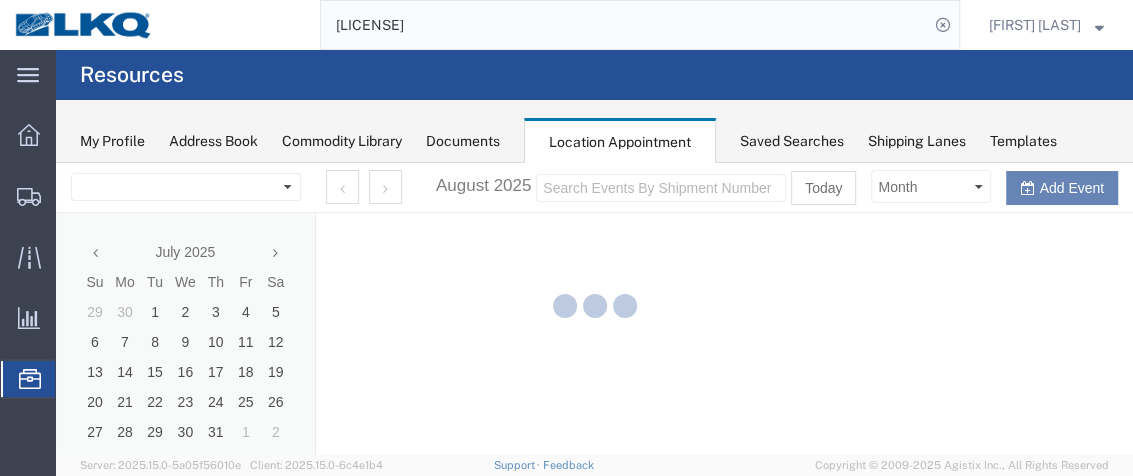 select on "28716" 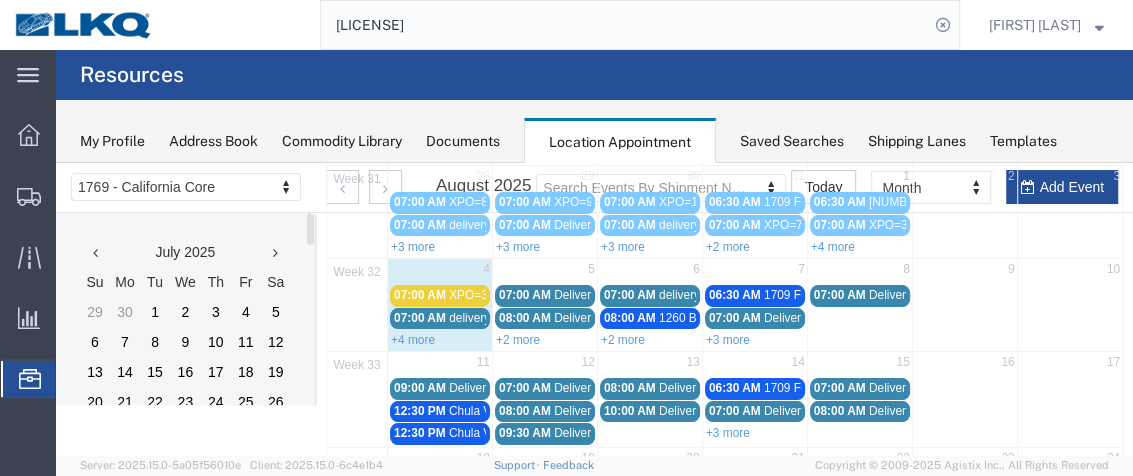scroll, scrollTop: 164, scrollLeft: 0, axis: vertical 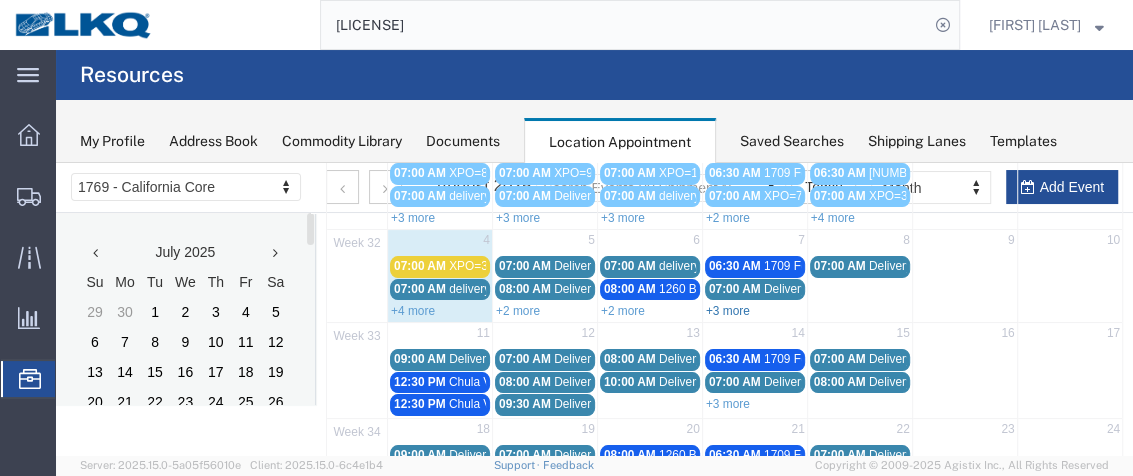 click on "+3 more" at bounding box center (728, 311) 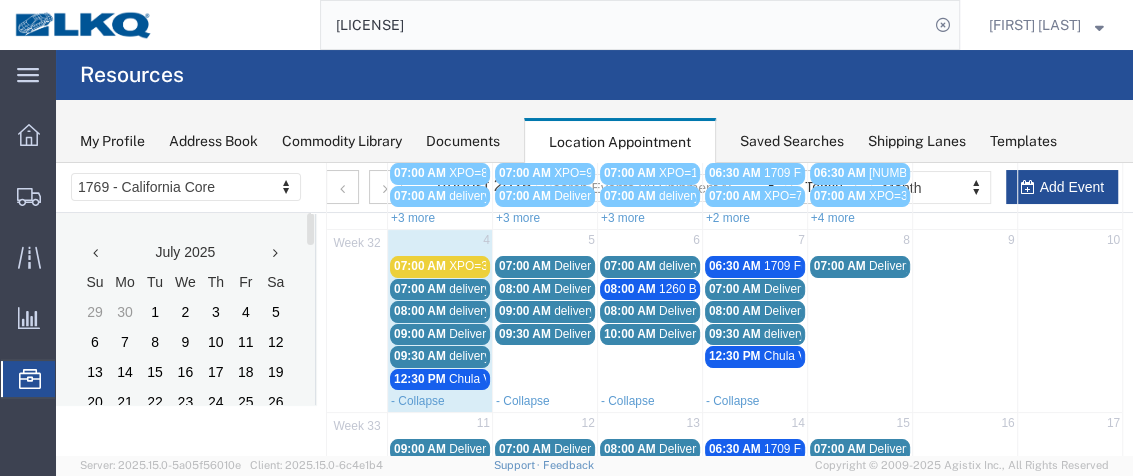 click on "09:30 AM" at bounding box center [735, 334] 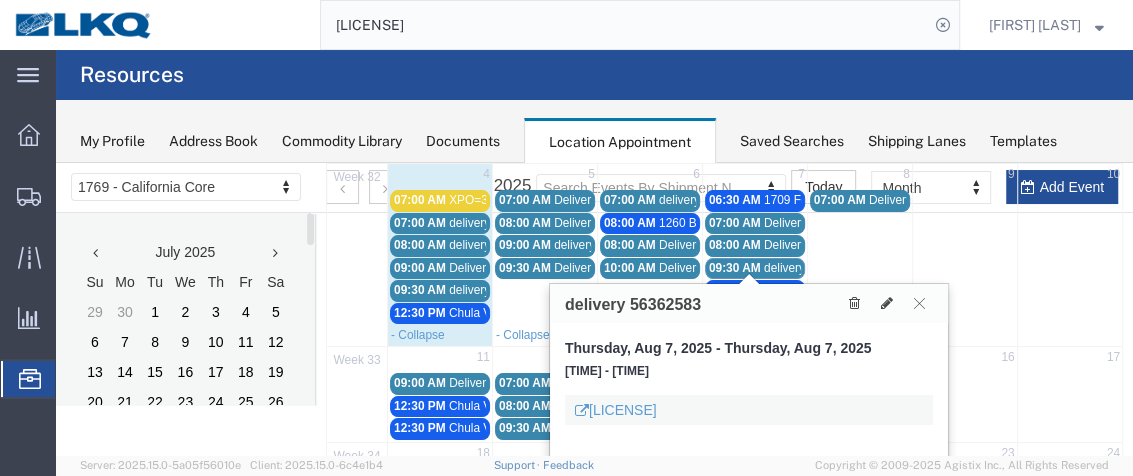 scroll, scrollTop: 243, scrollLeft: 0, axis: vertical 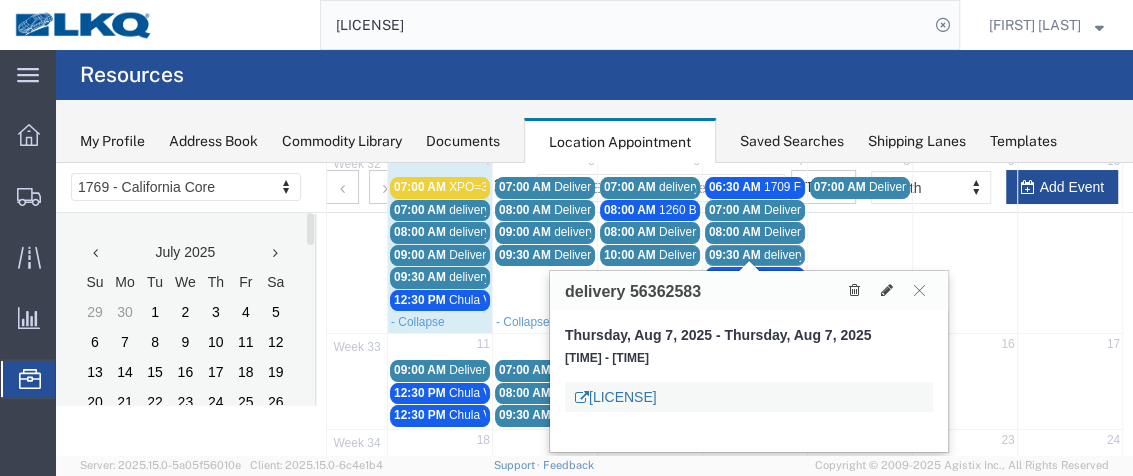 click on "[LICENSE]" at bounding box center (616, 397) 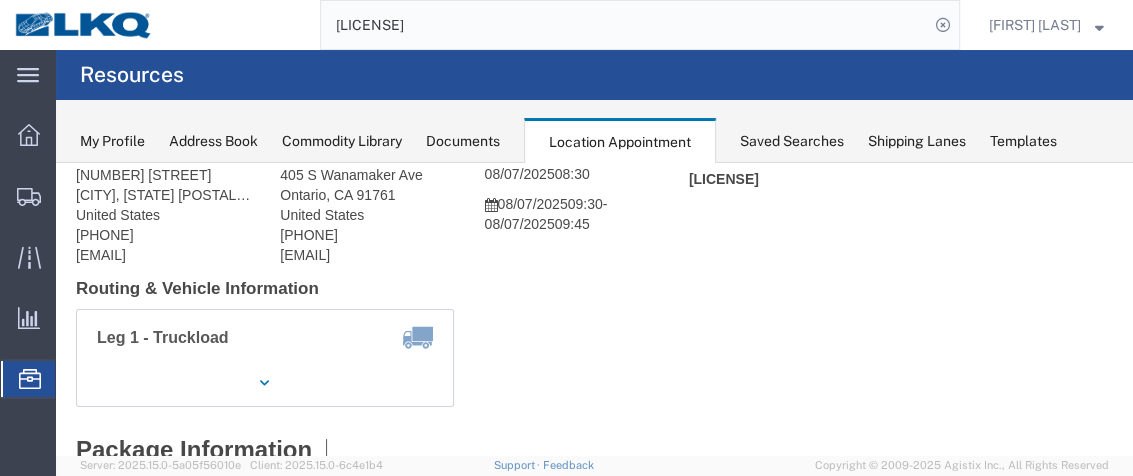scroll, scrollTop: 124, scrollLeft: 0, axis: vertical 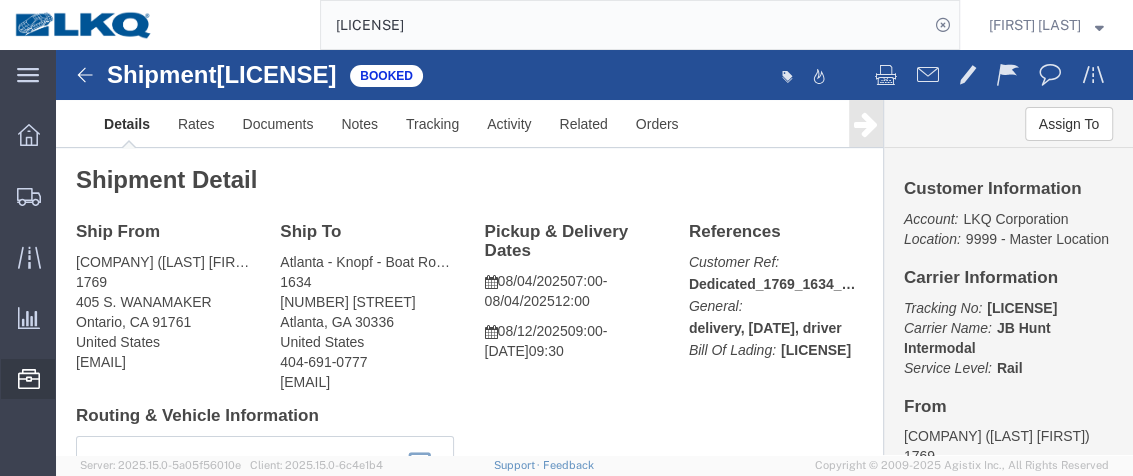 click on "Location Appointment" 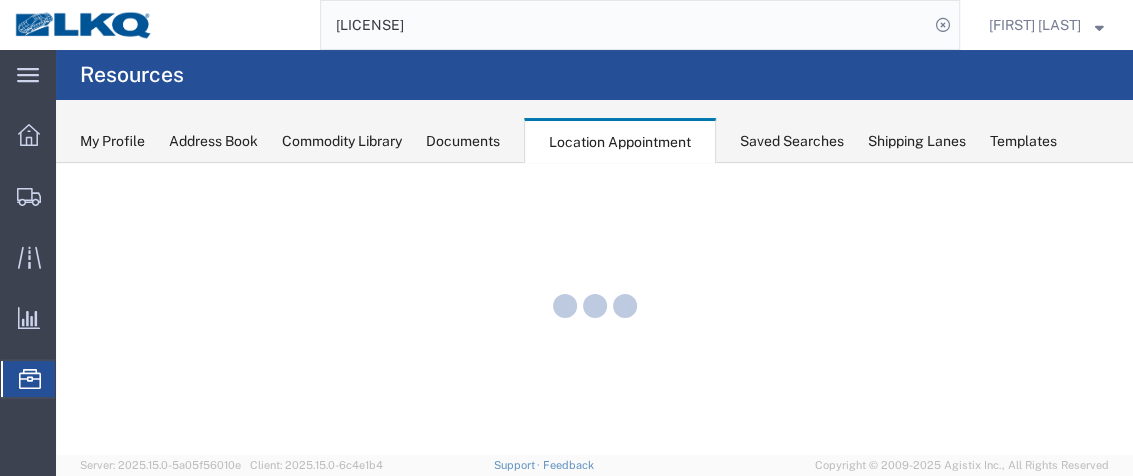 scroll, scrollTop: 0, scrollLeft: 0, axis: both 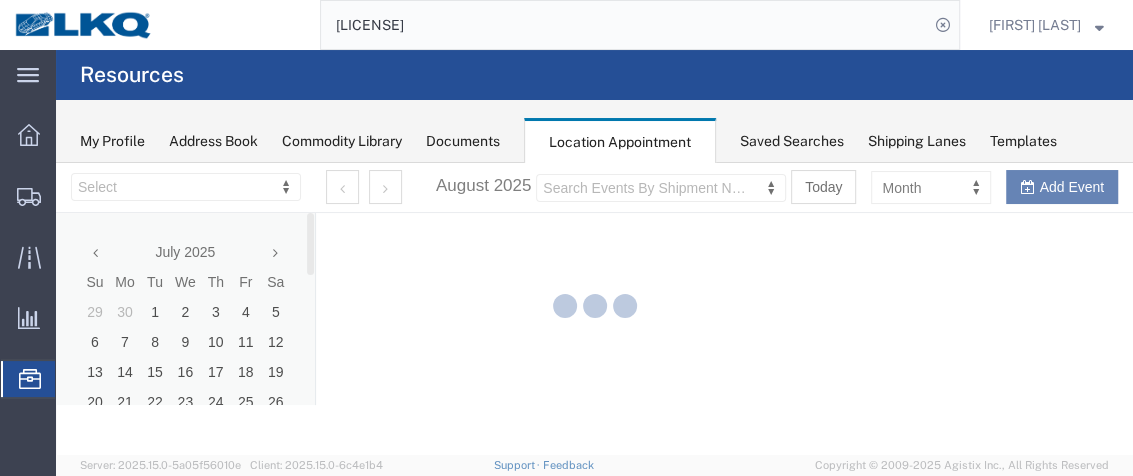 select on "28716" 